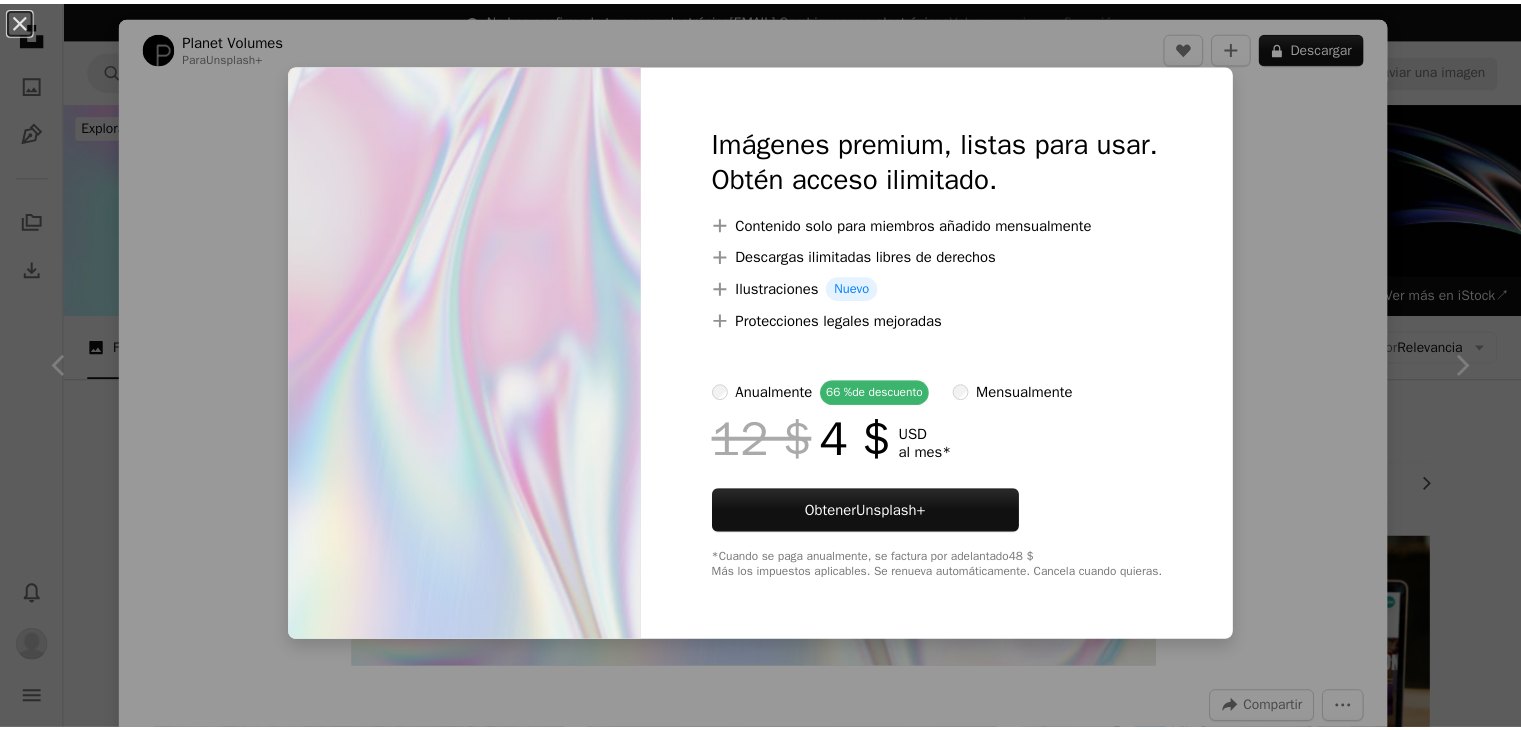 scroll, scrollTop: 1107, scrollLeft: 0, axis: vertical 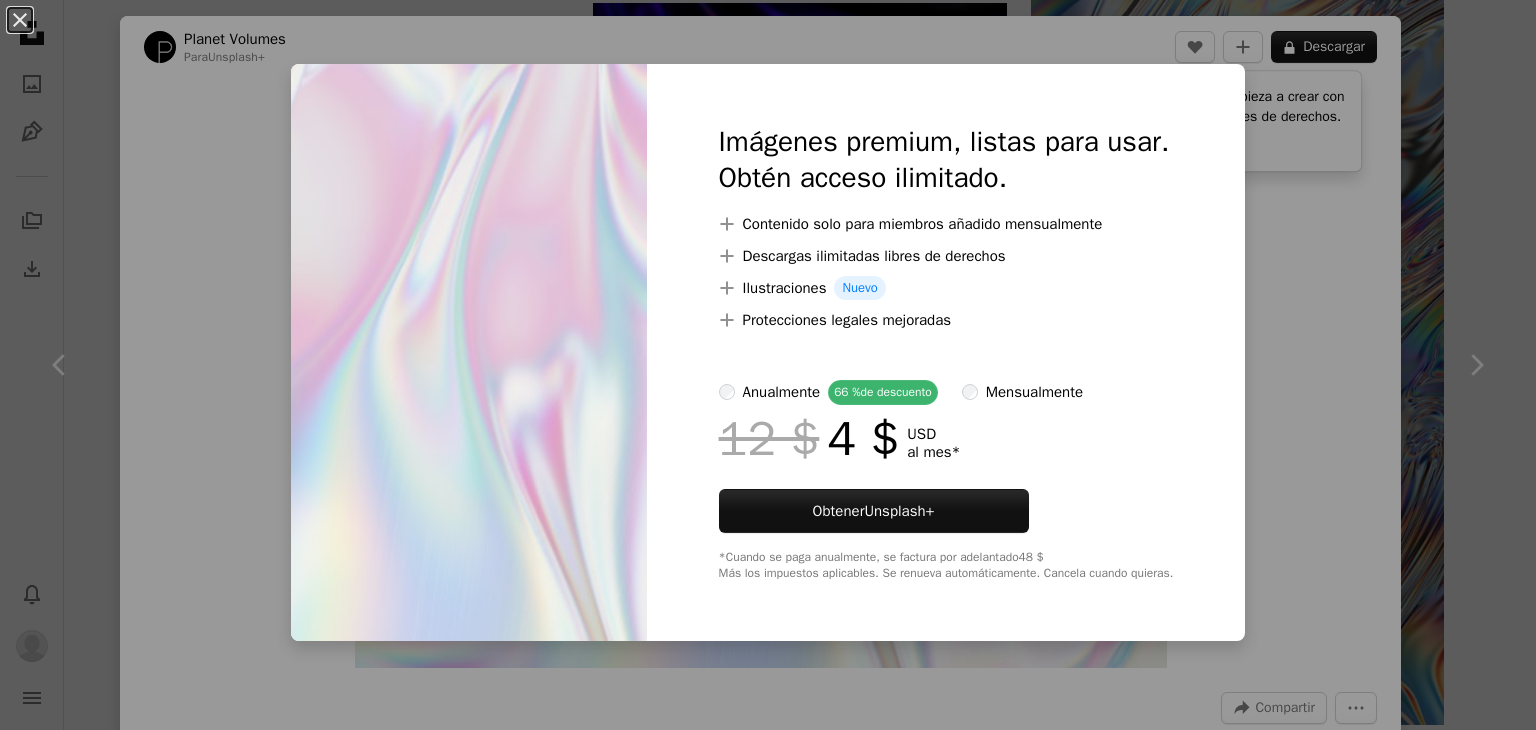 click on "An X shape Imágenes premium, listas para usar. Obtén acceso ilimitado. A plus sign Contenido solo para miembros añadido mensualmente A plus sign Descargas ilimitadas libres de derechos A plus sign Ilustraciones  Nuevo A plus sign Protecciones legales mejoradas anualmente 66 %  de descuento mensualmente 12 $   4 $ USD al mes * Obtener  Unsplash+ *Cuando se paga anualmente, se factura por adelantado  48 $ Más los impuestos aplicables. Se renueva automáticamente. Cancela cuando quieras." at bounding box center [768, 365] 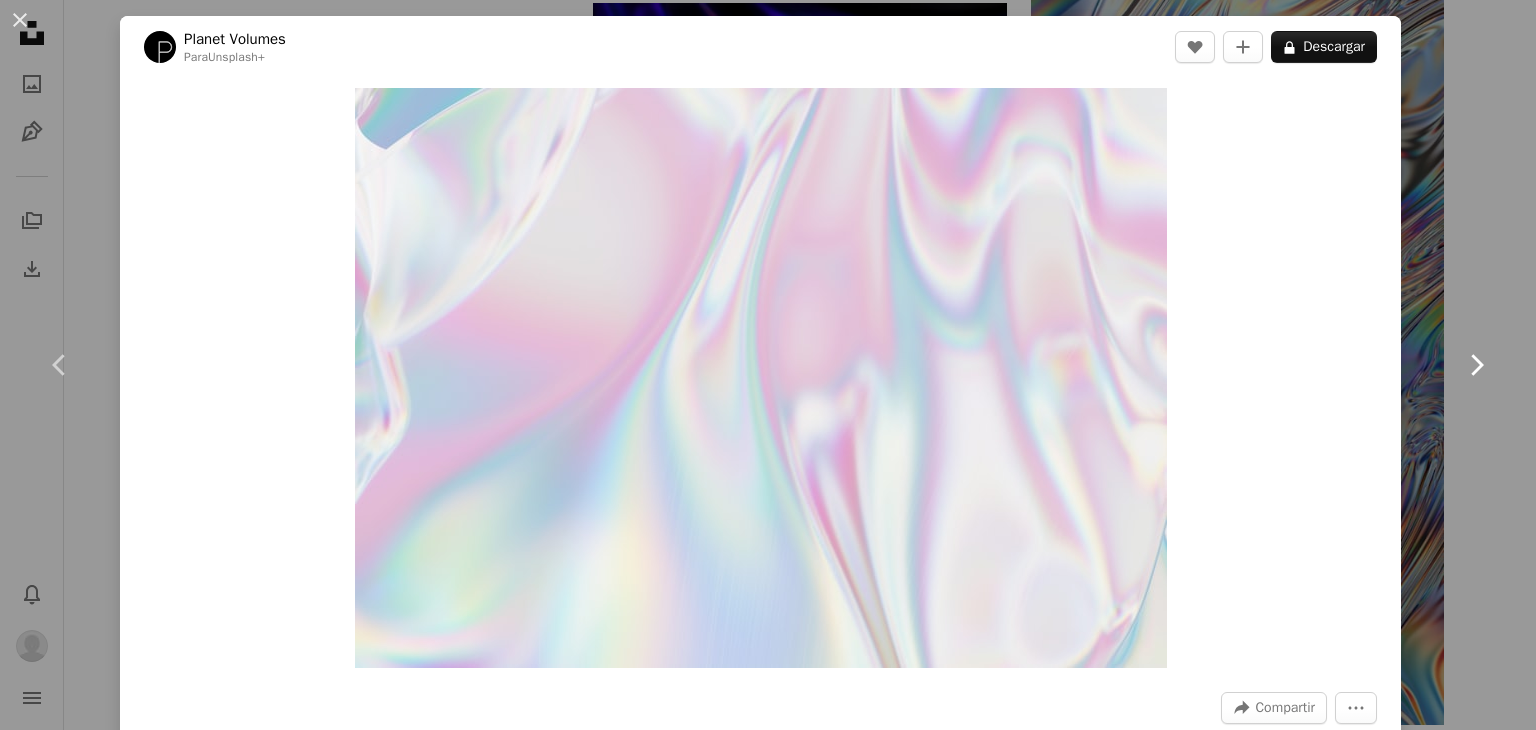 click on "Chevron right" at bounding box center (1476, 365) 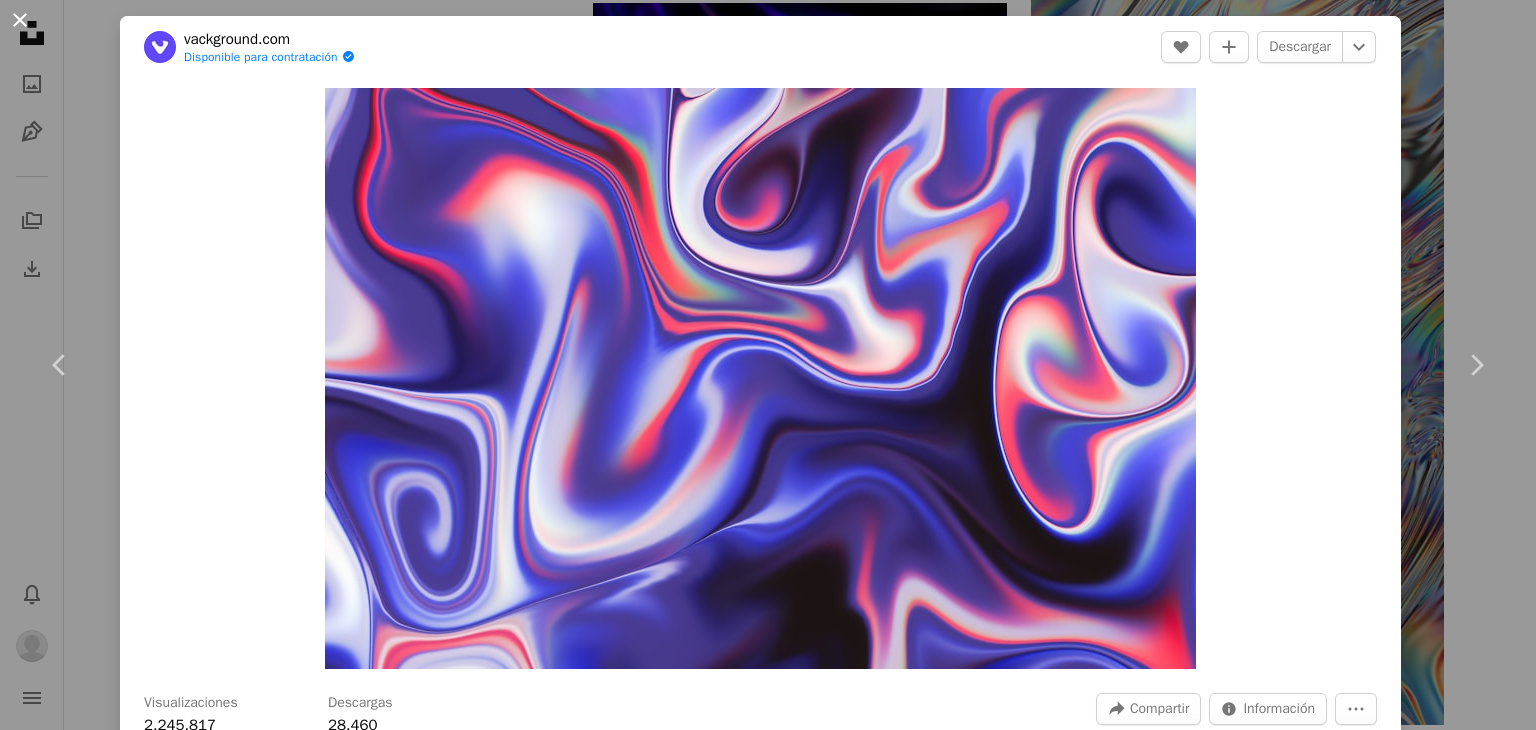 click on "An X shape" at bounding box center (20, 20) 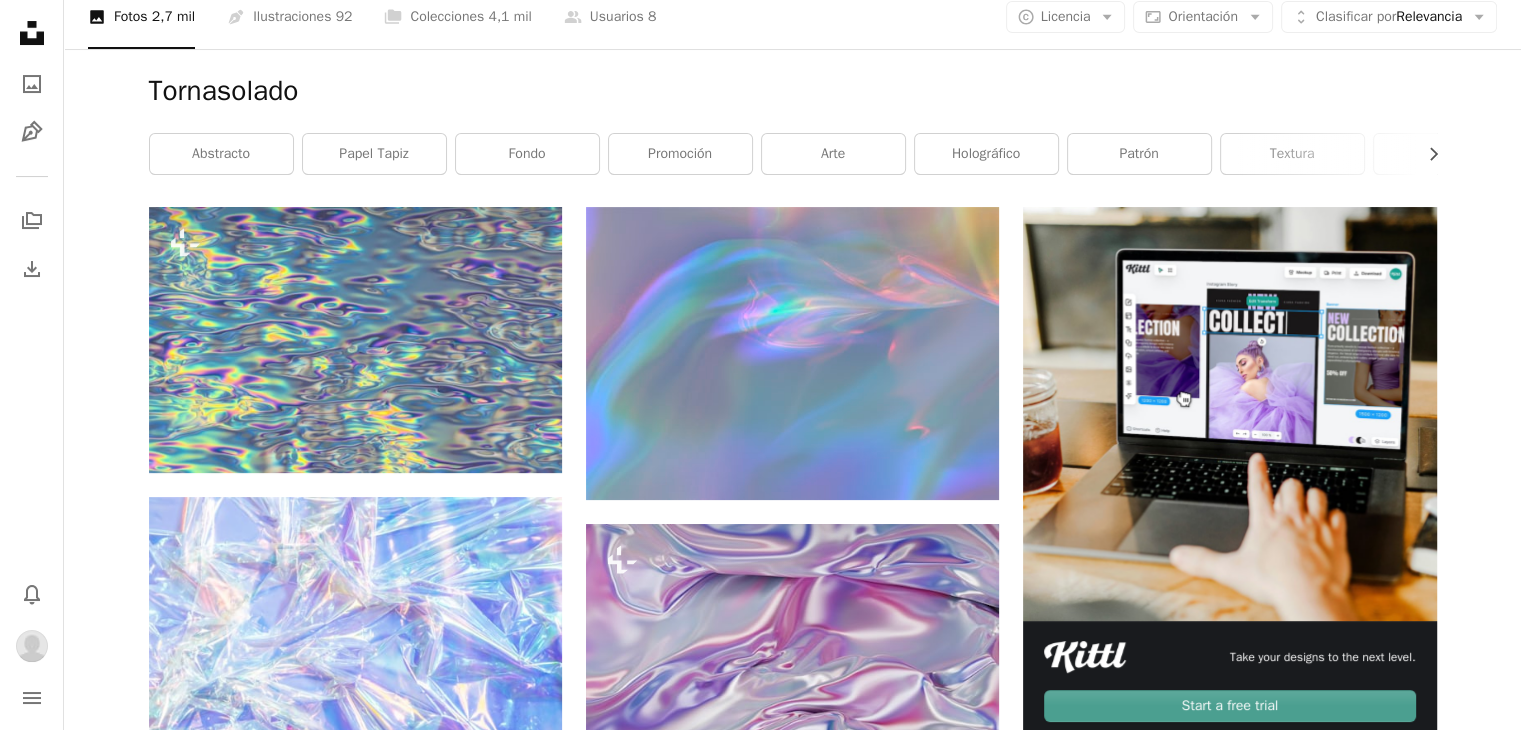 scroll, scrollTop: 0, scrollLeft: 0, axis: both 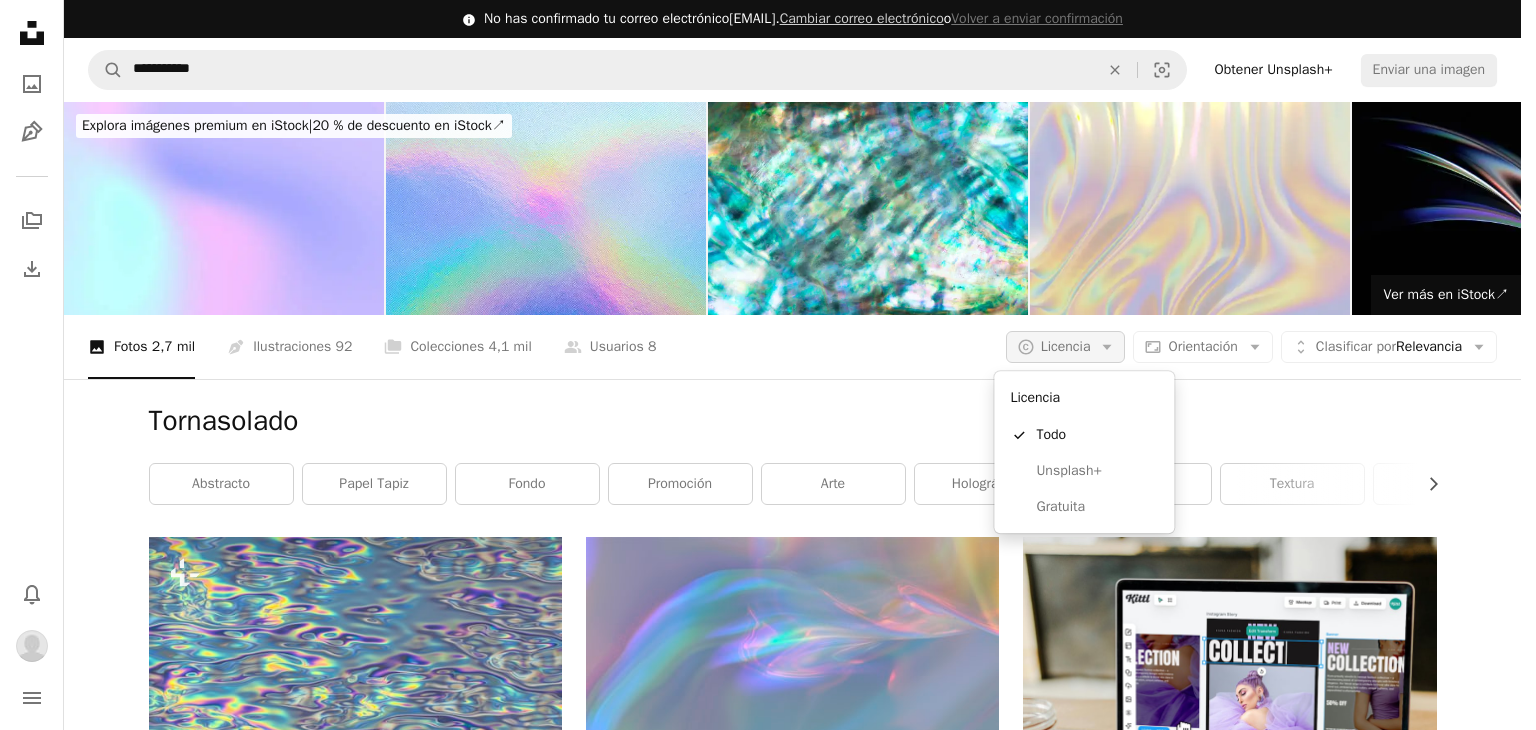 click on "A copyright icon © Licencia Arrow down" at bounding box center [1066, 347] 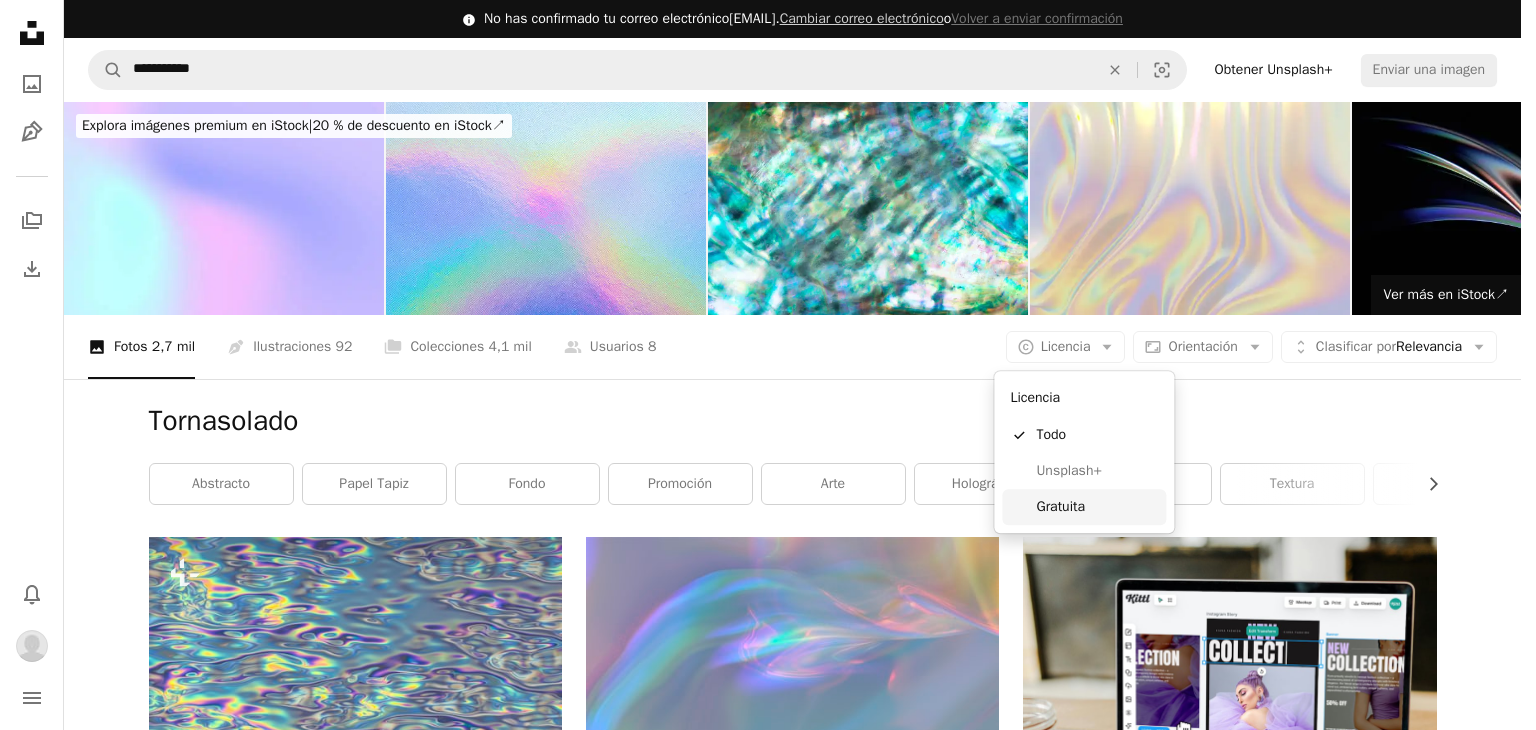 click on "Gratuita" at bounding box center [1084, 507] 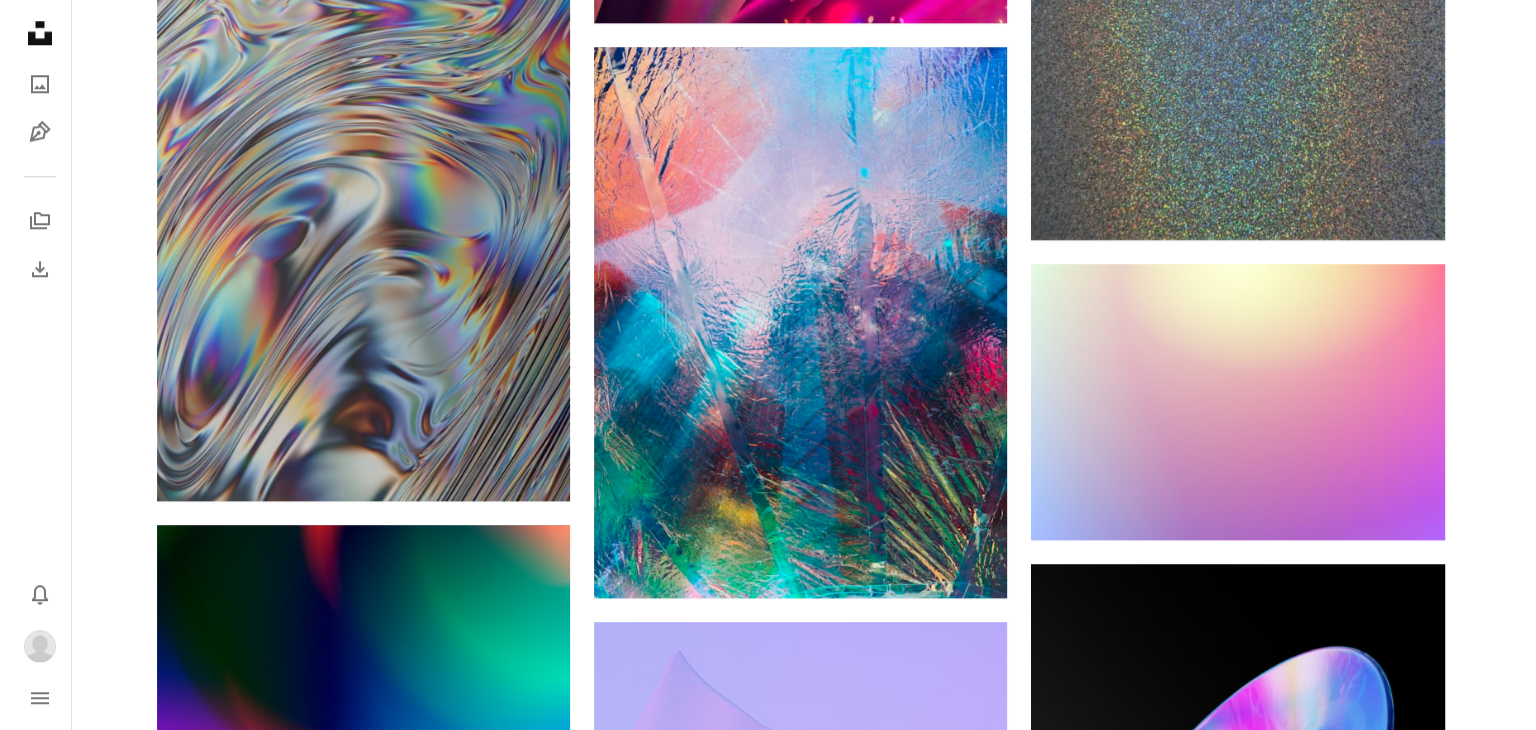 scroll, scrollTop: 1984, scrollLeft: 0, axis: vertical 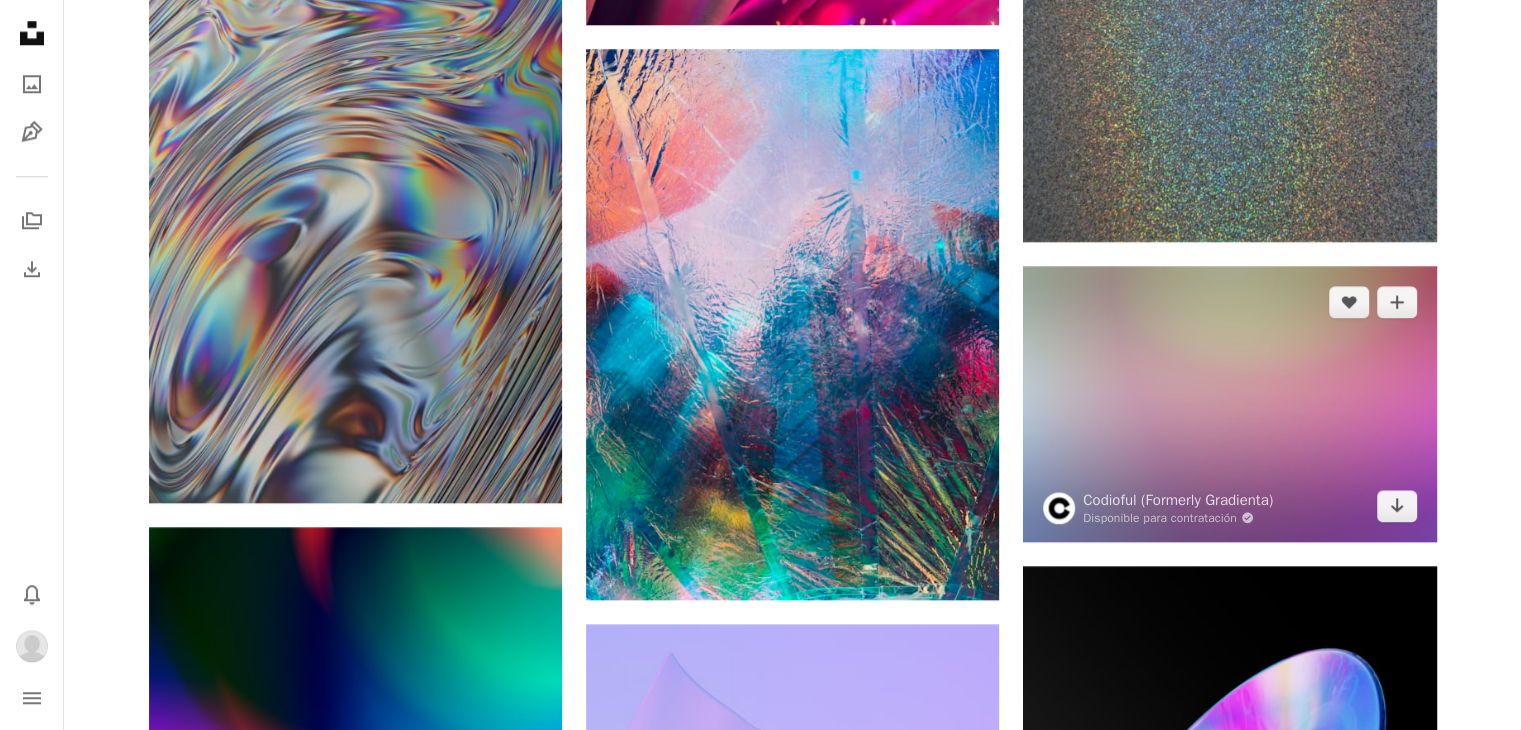 click at bounding box center [1229, 403] 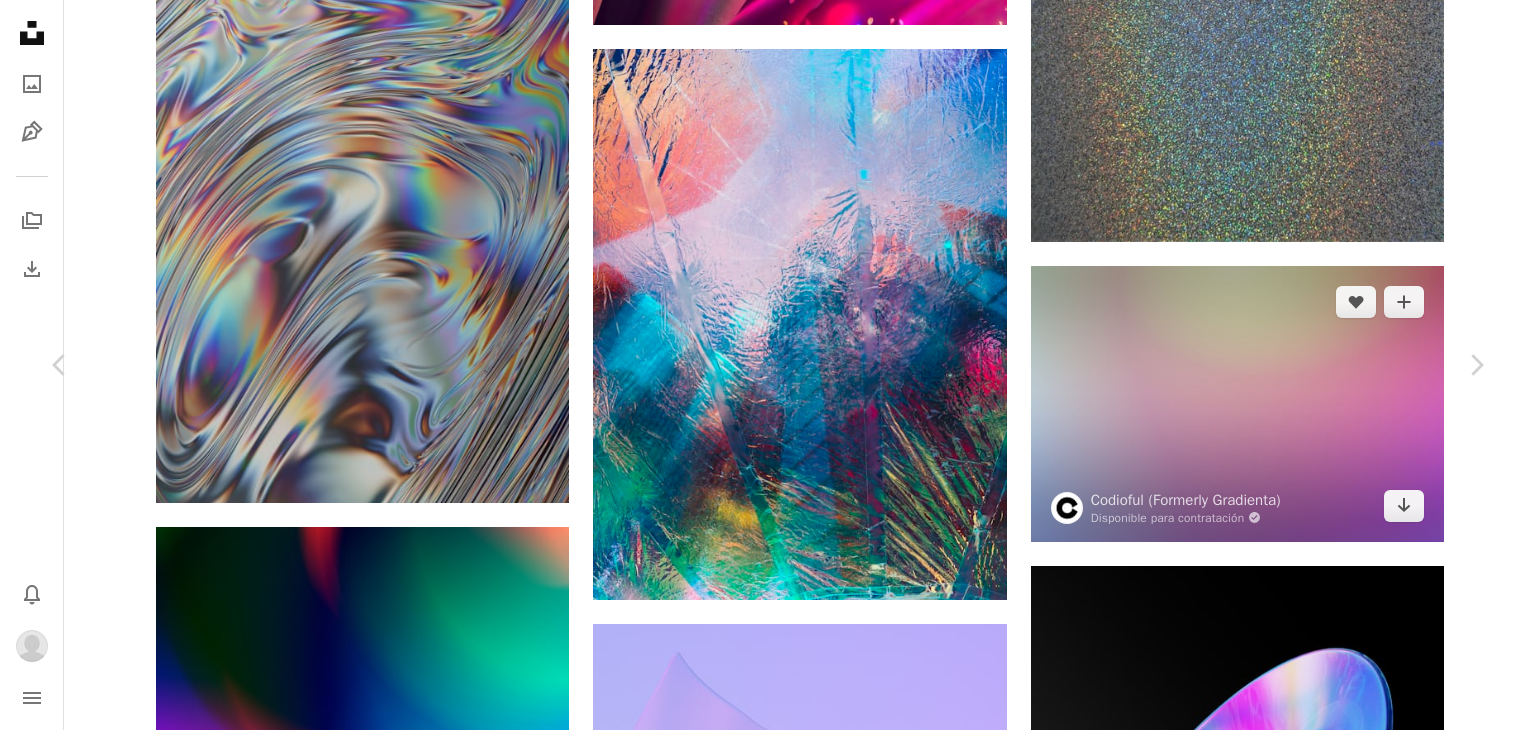 scroll, scrollTop: 2248, scrollLeft: 0, axis: vertical 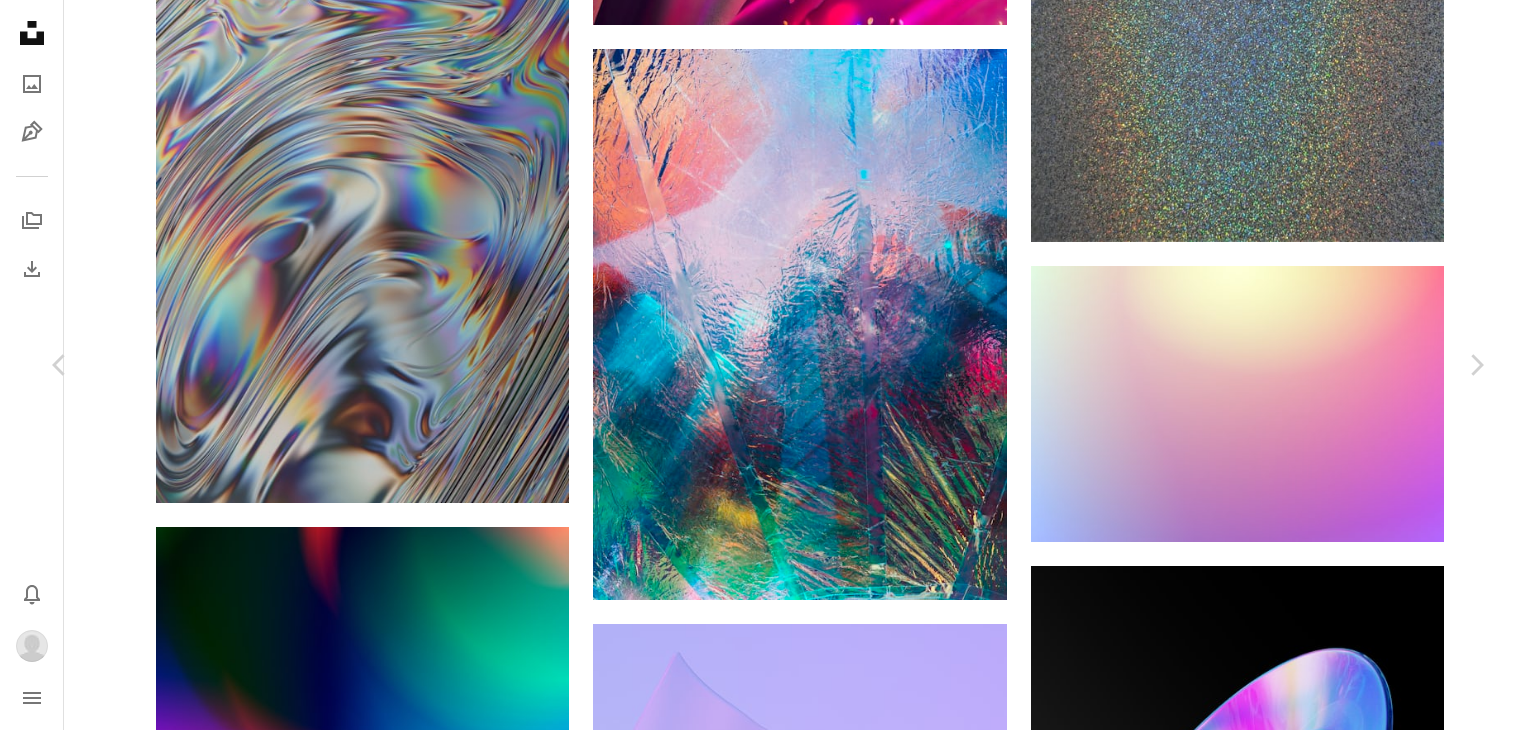 click at bounding box center (341, 3301) 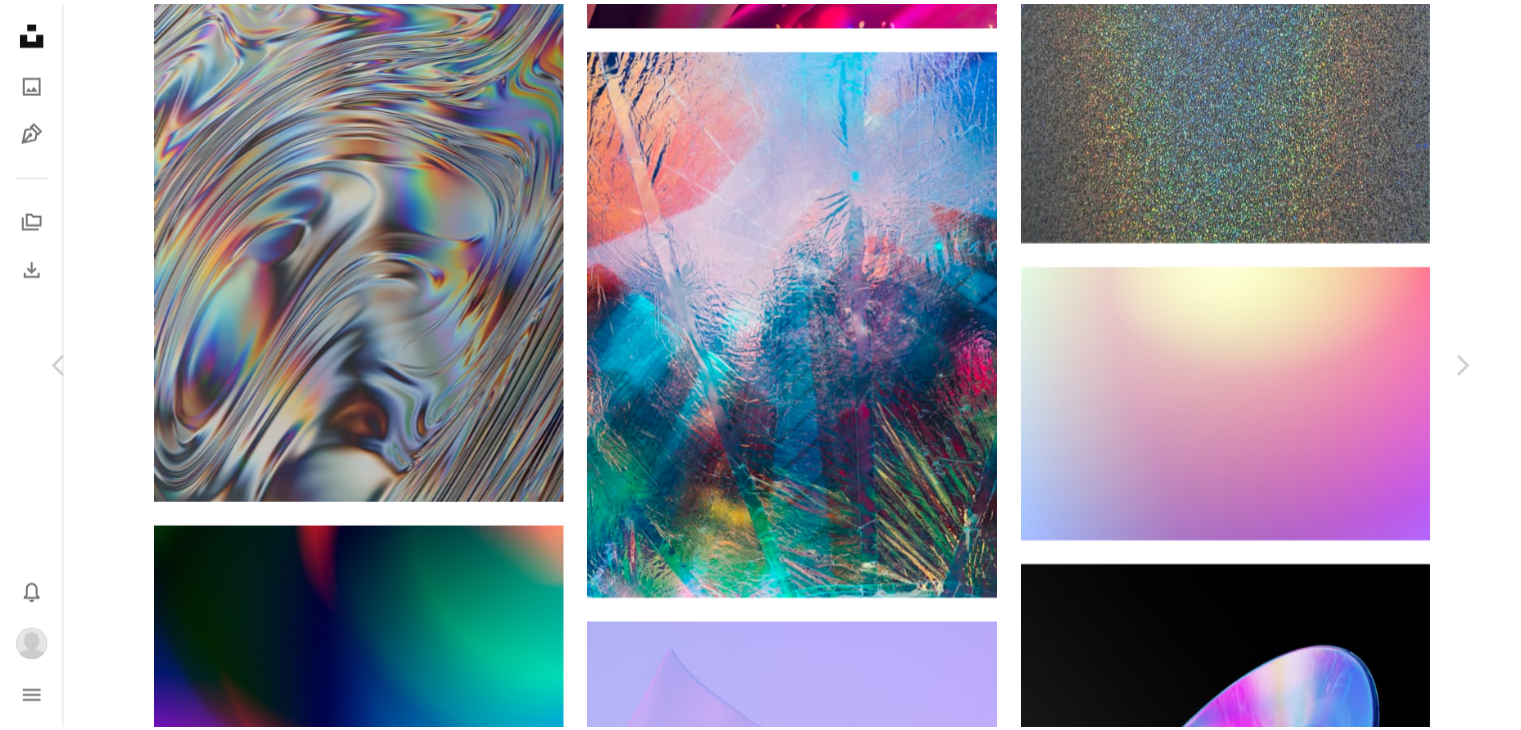scroll, scrollTop: 0, scrollLeft: 0, axis: both 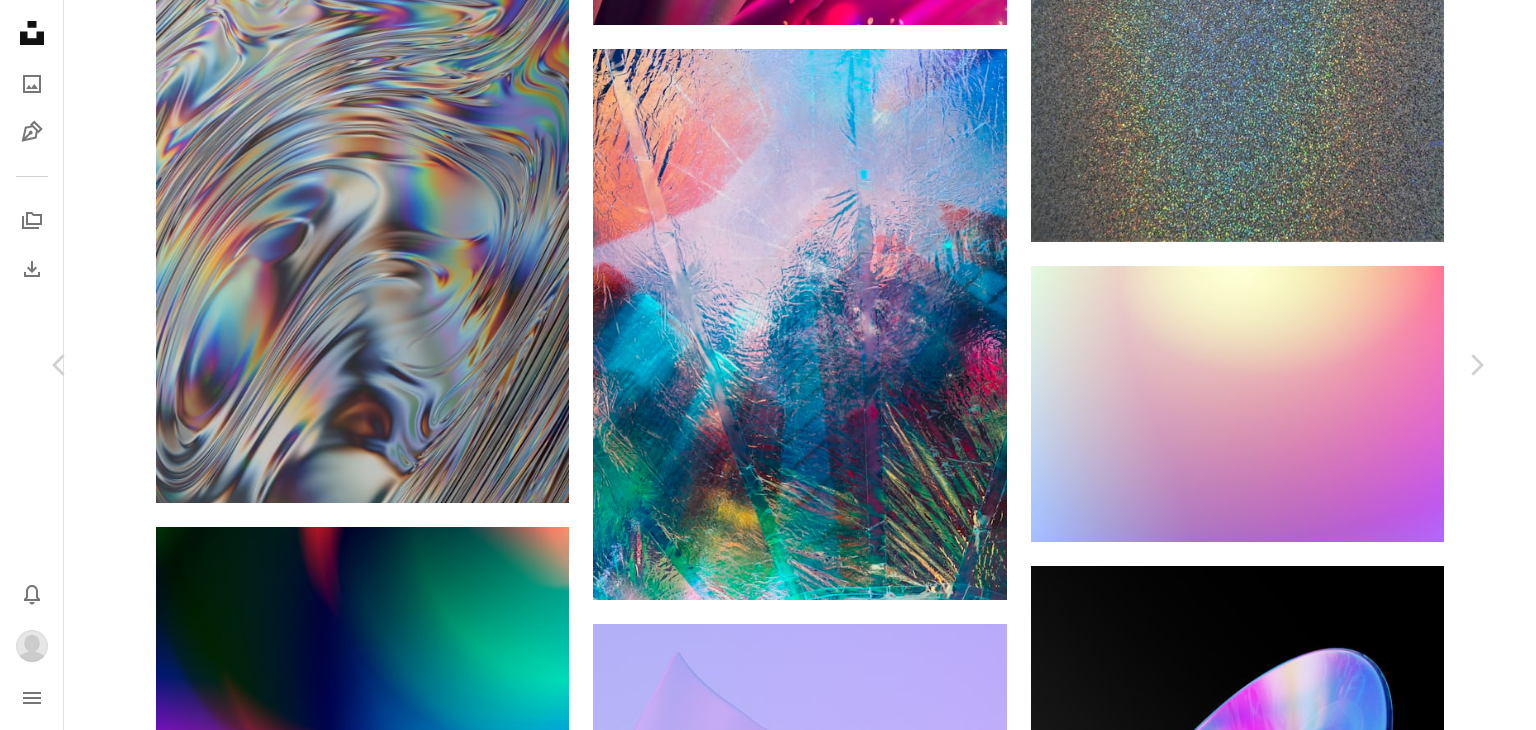 click on "Descargar" at bounding box center [1300, 2956] 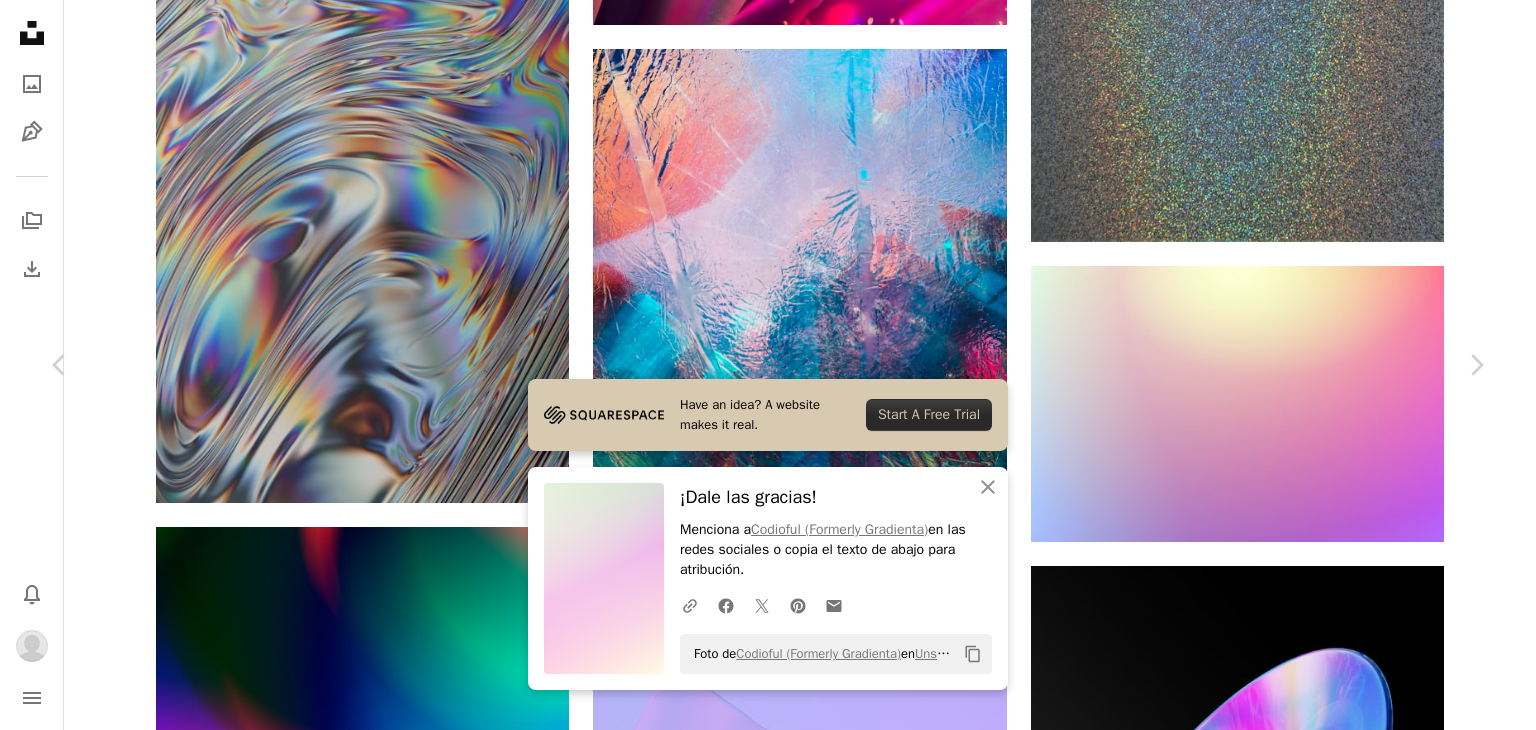 click on "Zoom in" at bounding box center [760, 3287] 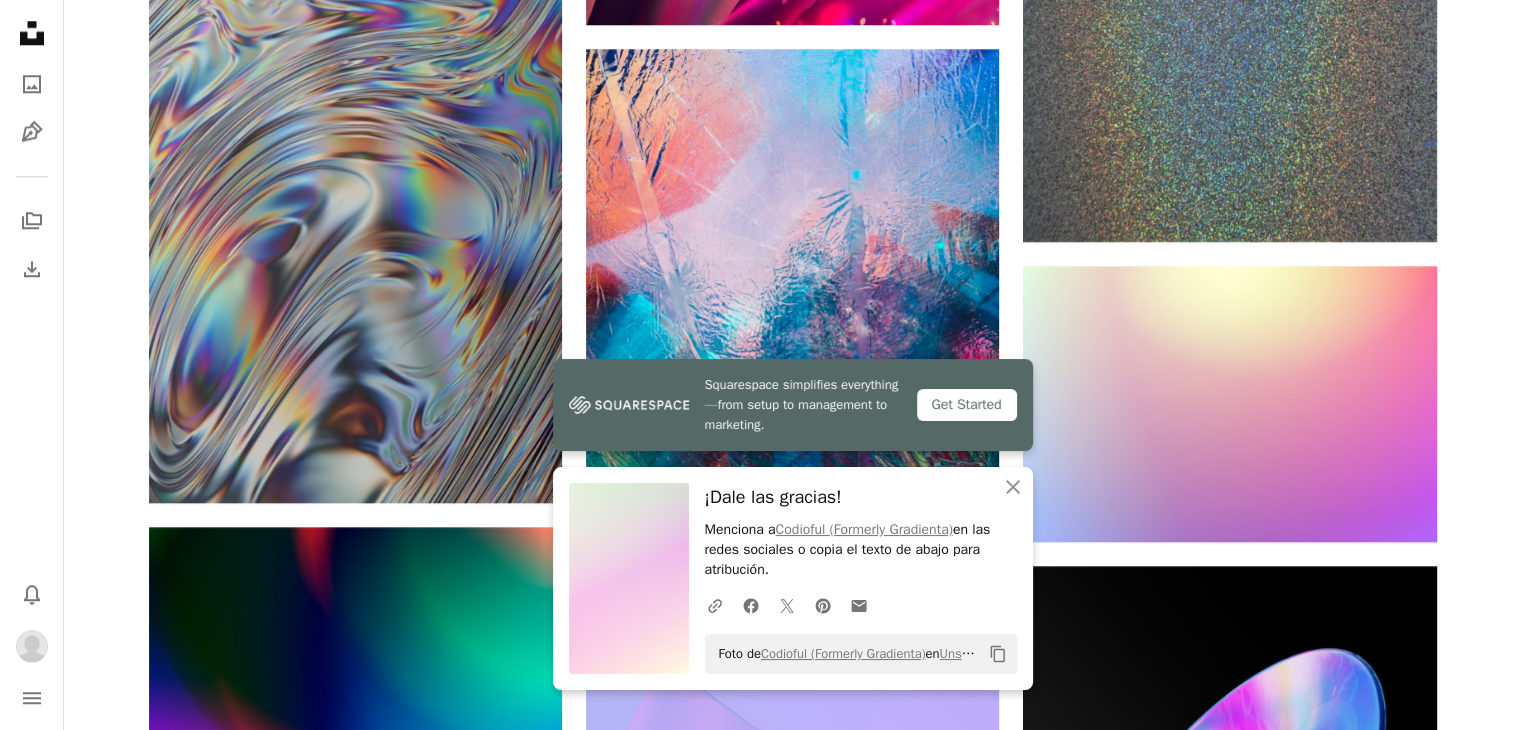 click 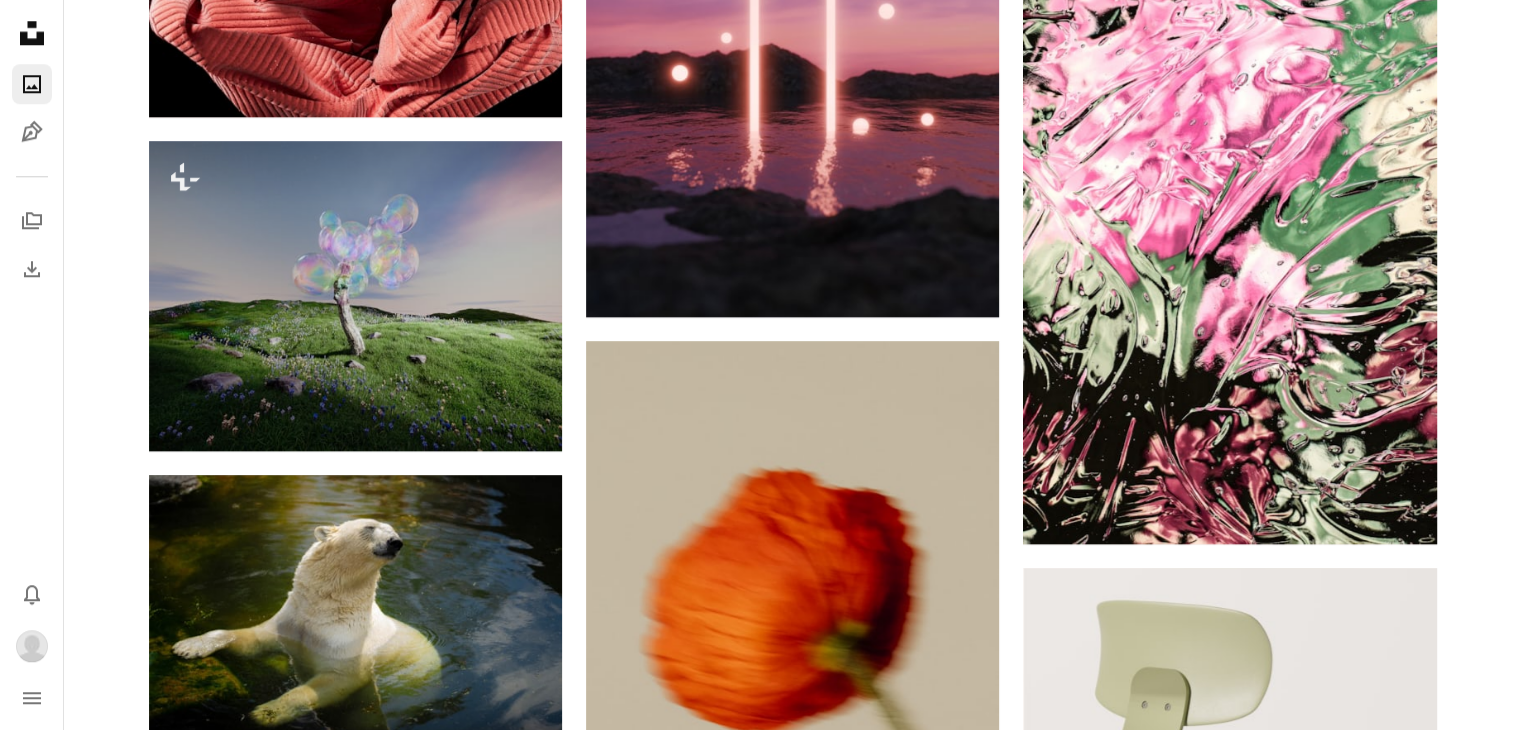 scroll, scrollTop: 0, scrollLeft: 0, axis: both 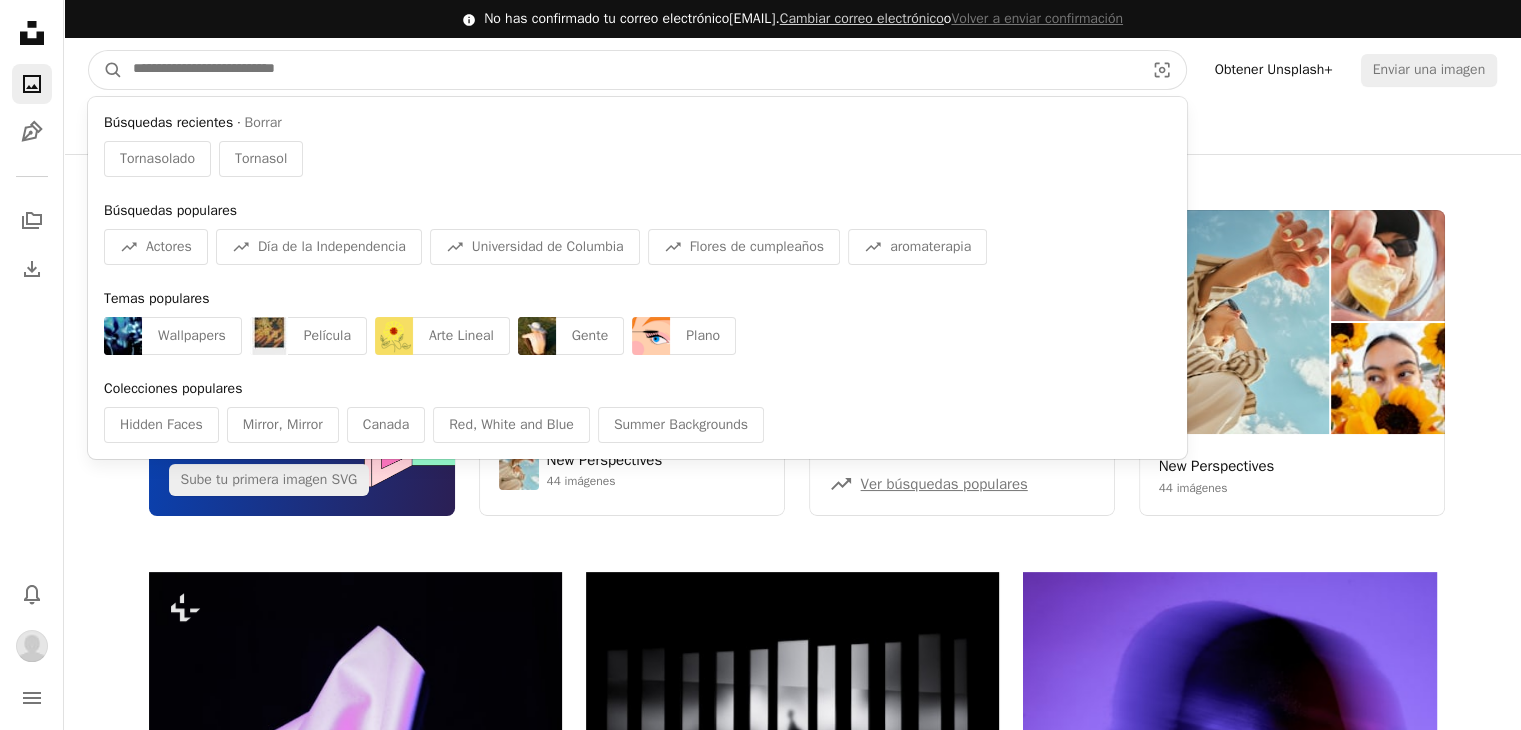 click at bounding box center (630, 70) 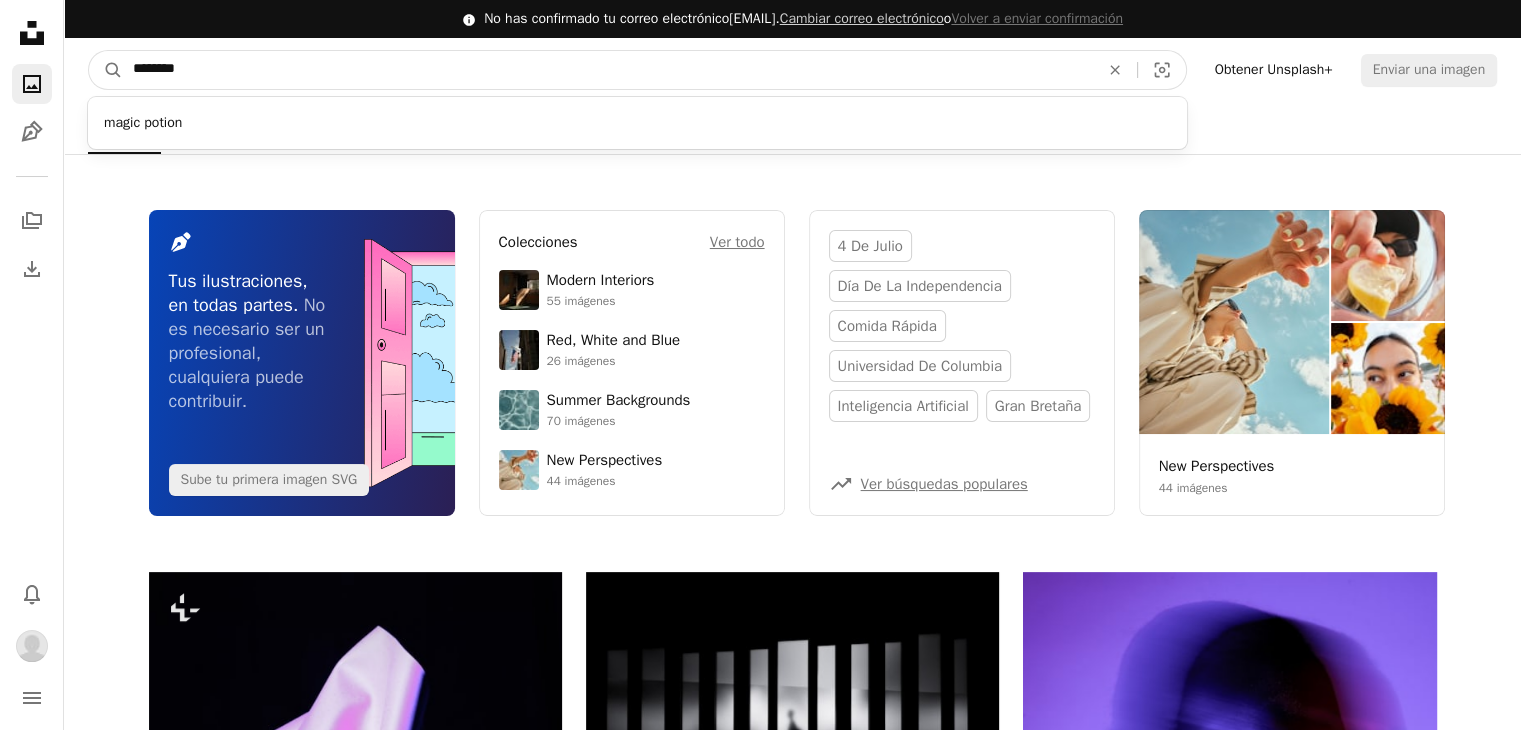 type on "********" 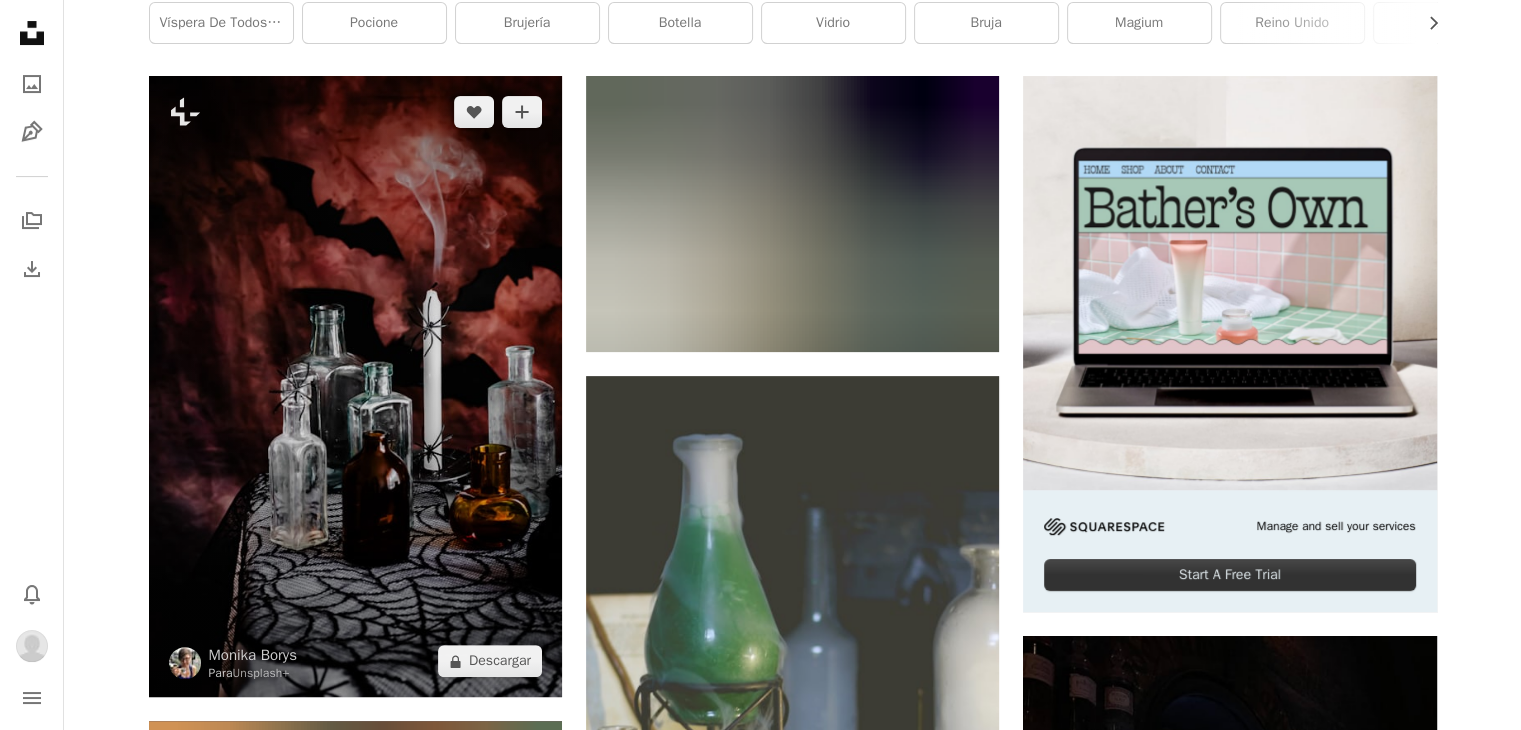 scroll, scrollTop: 0, scrollLeft: 0, axis: both 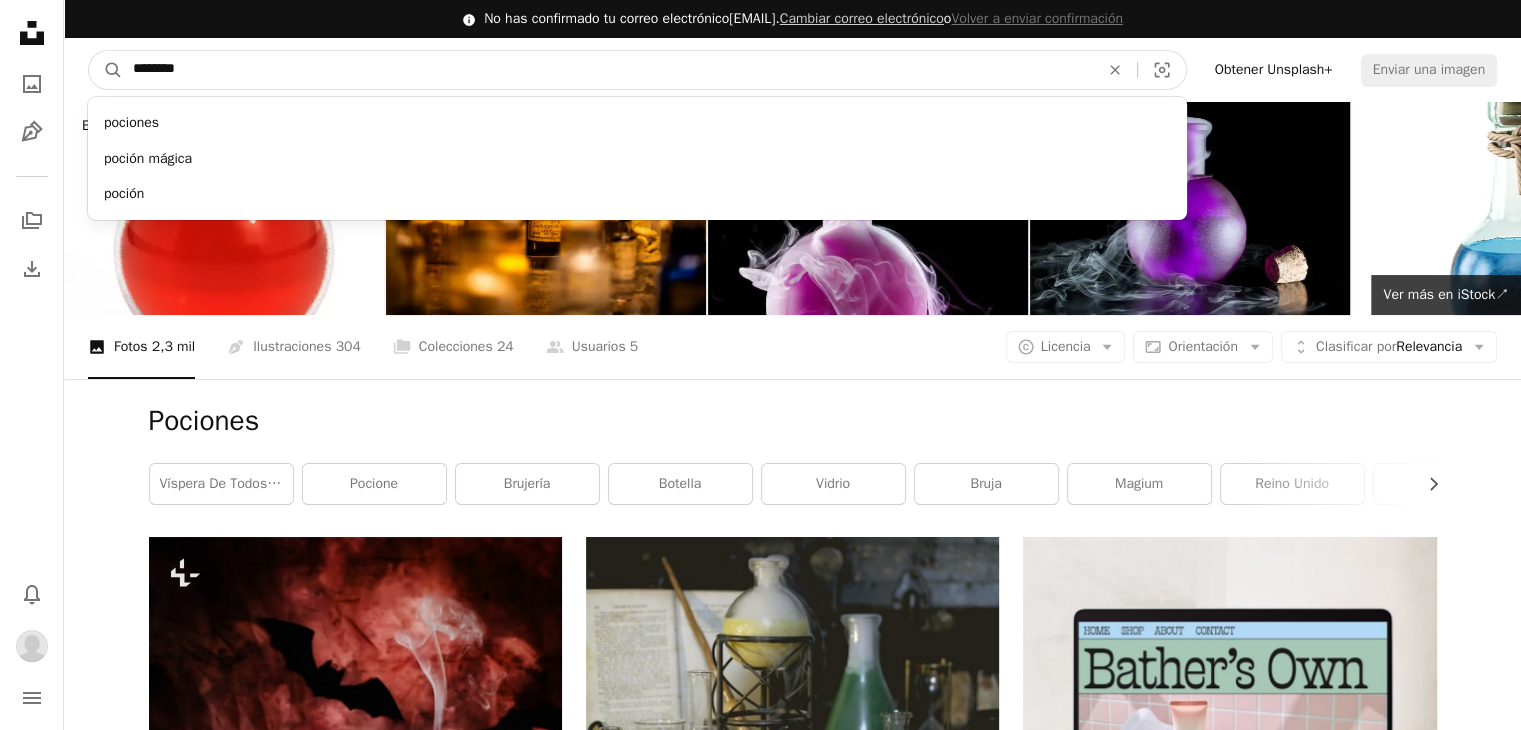 drag, startPoint x: 190, startPoint y: 73, endPoint x: 152, endPoint y: 81, distance: 38.832977 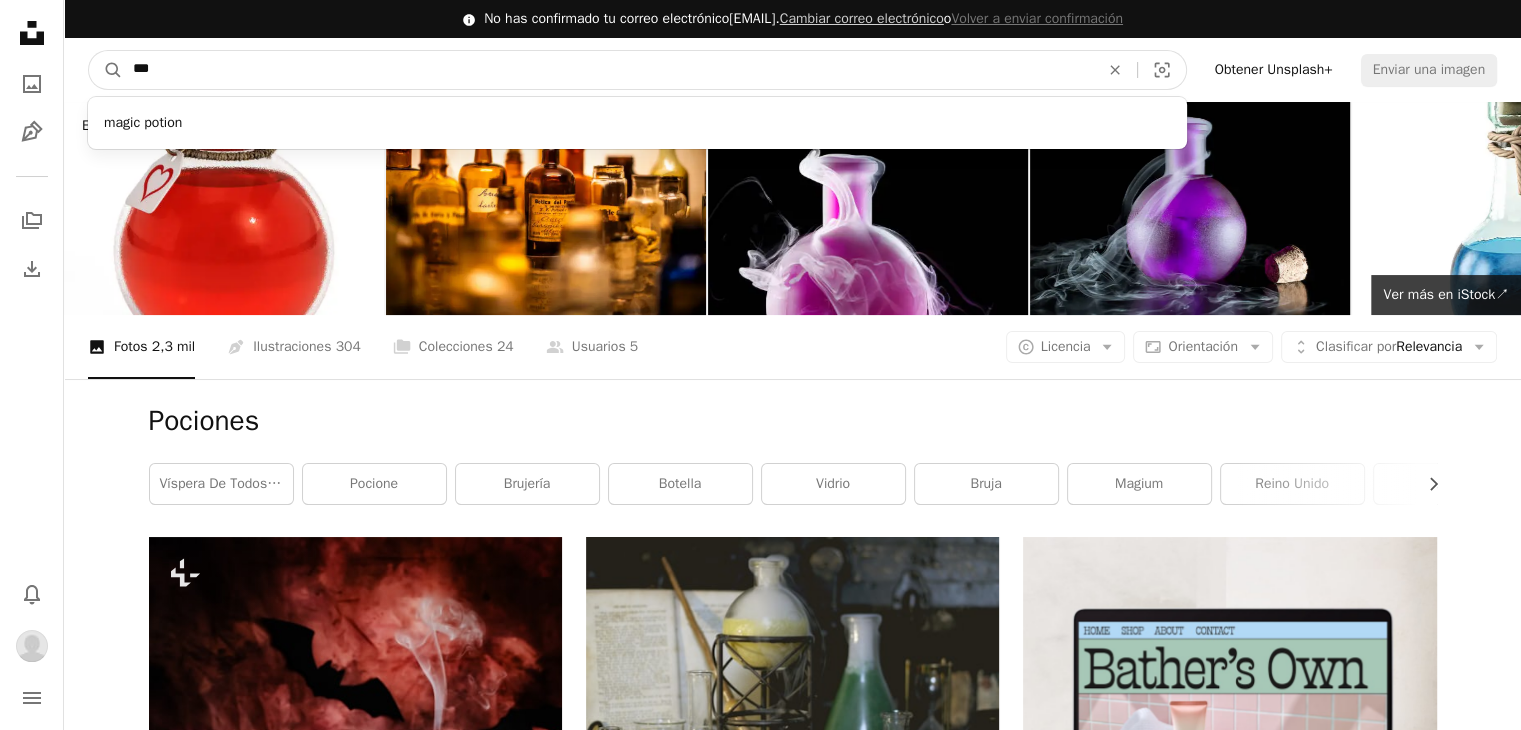 type on "***" 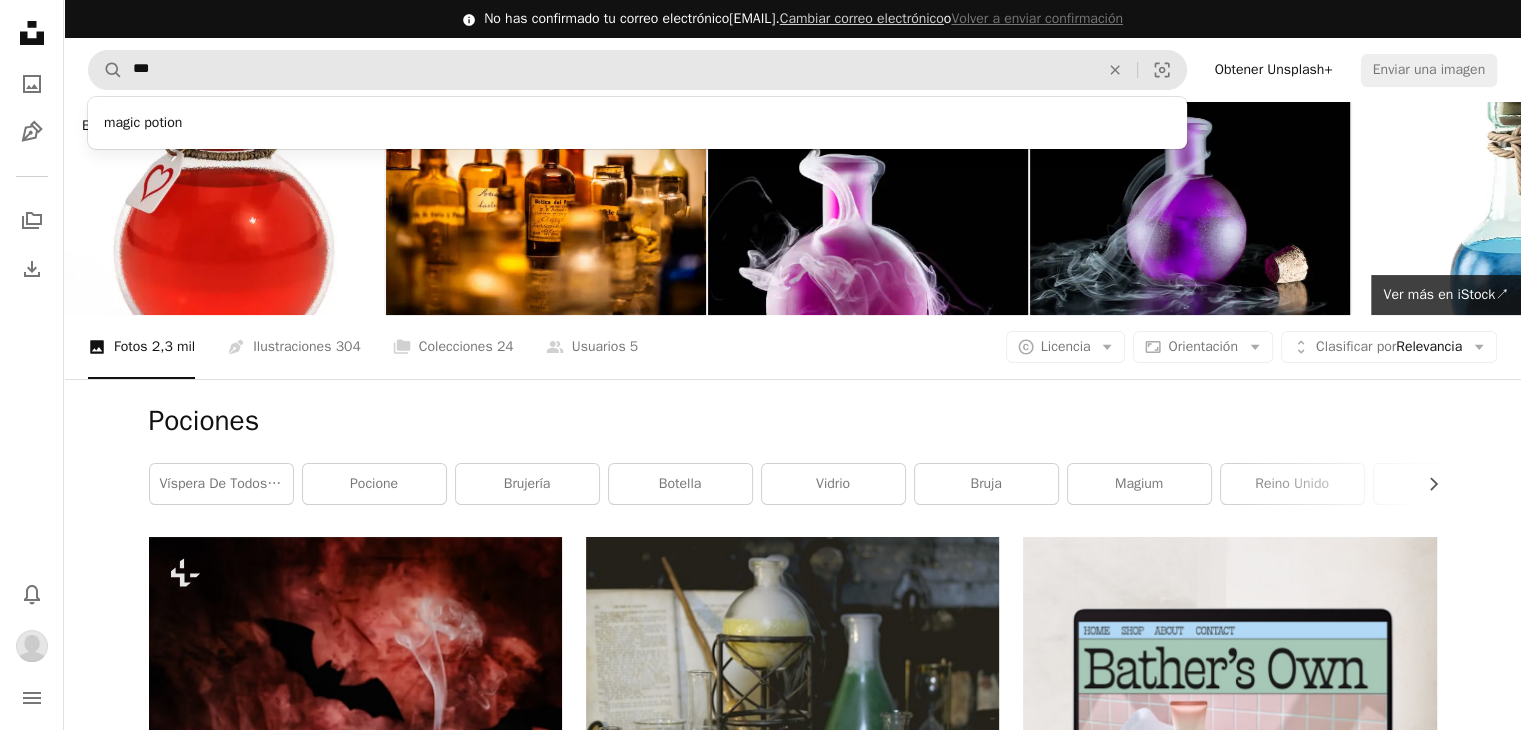 click on "magic potion" at bounding box center [637, 123] 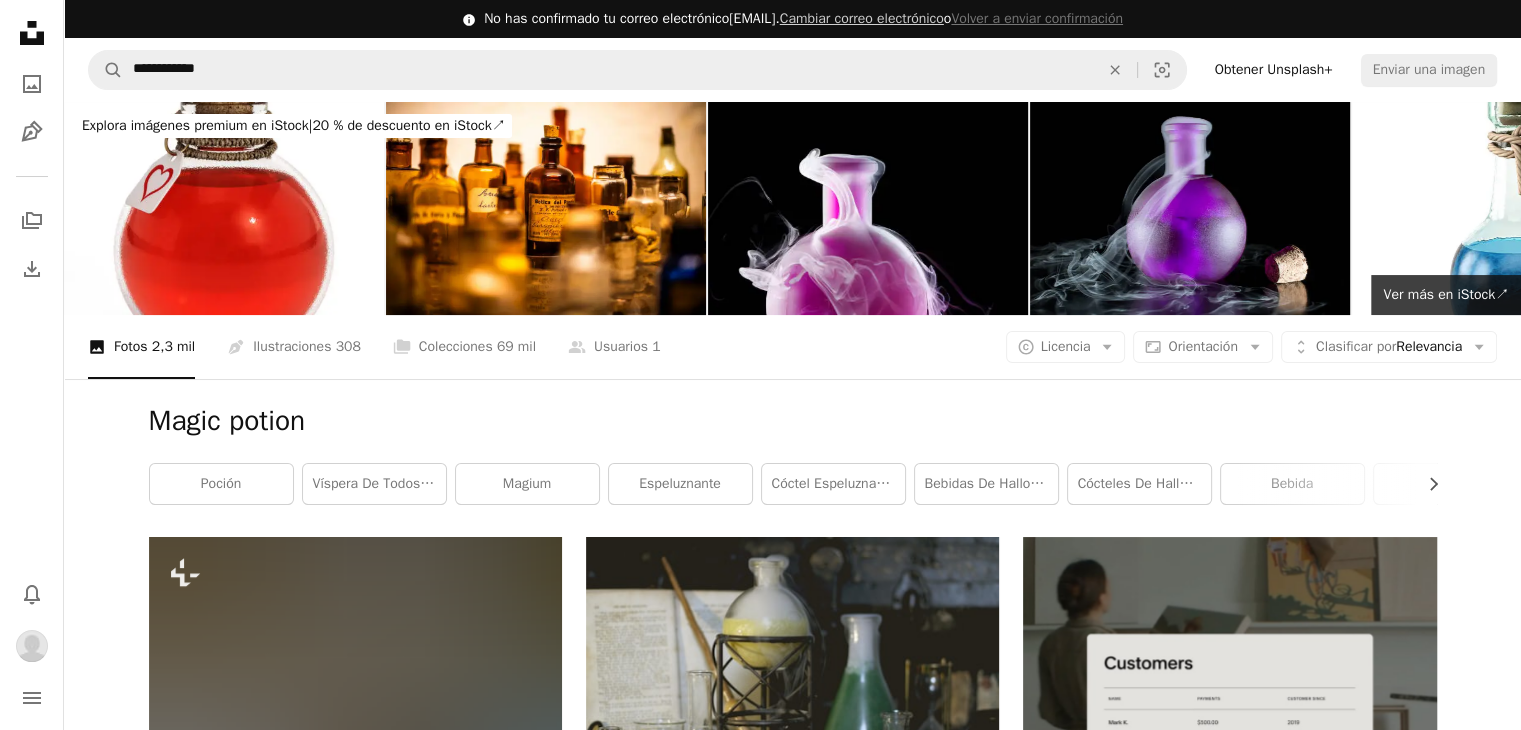 scroll, scrollTop: 0, scrollLeft: 0, axis: both 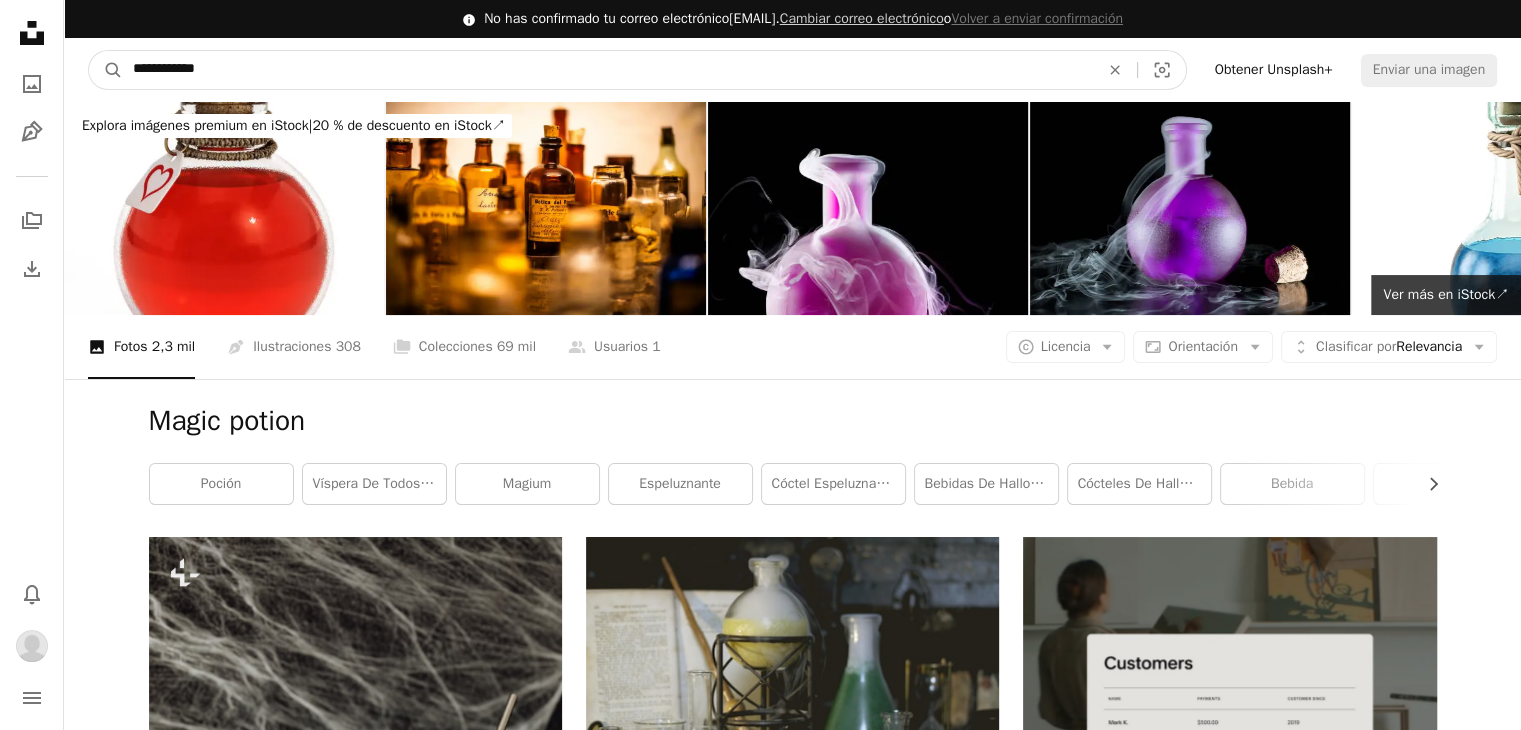 drag, startPoint x: 306, startPoint y: 72, endPoint x: 73, endPoint y: 135, distance: 241.36694 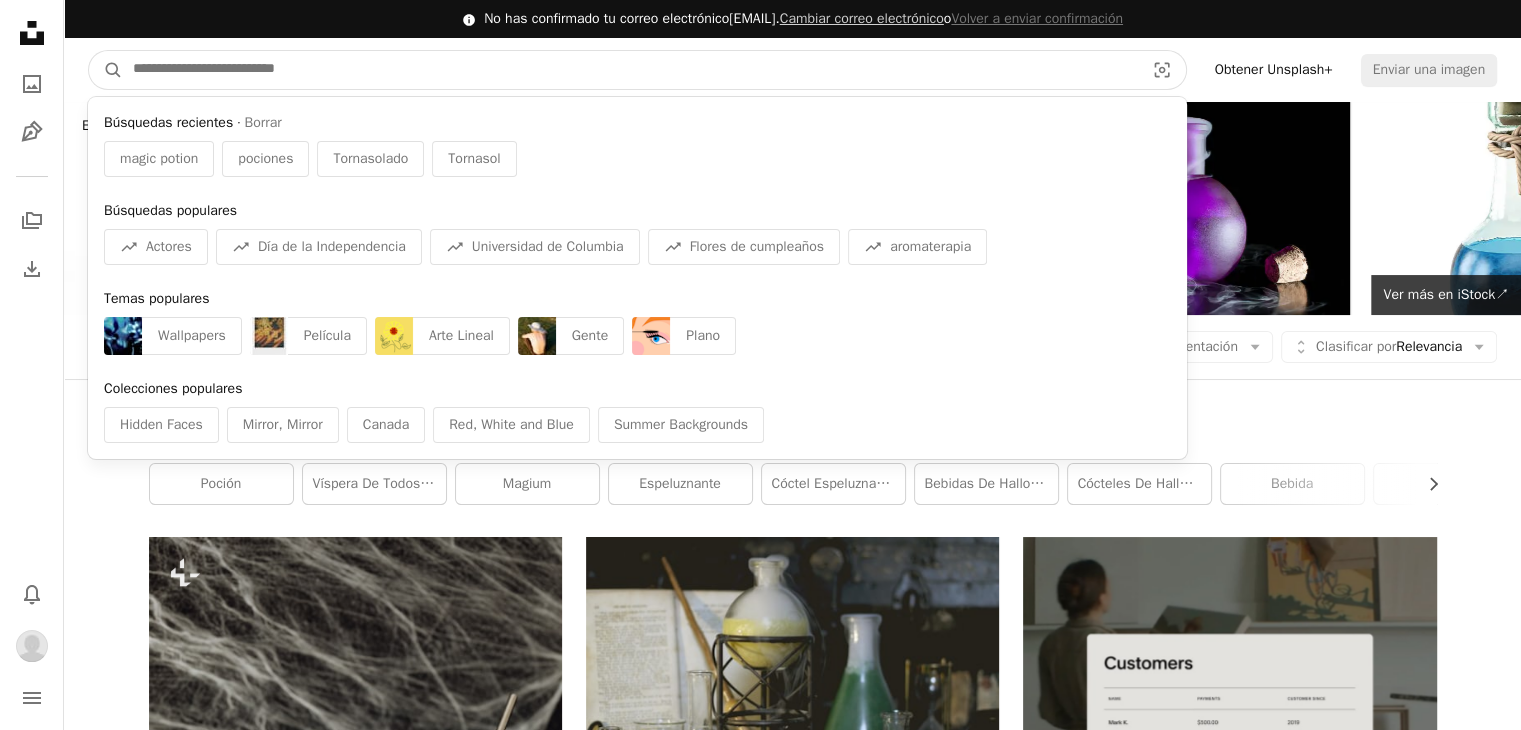 click at bounding box center [630, 70] 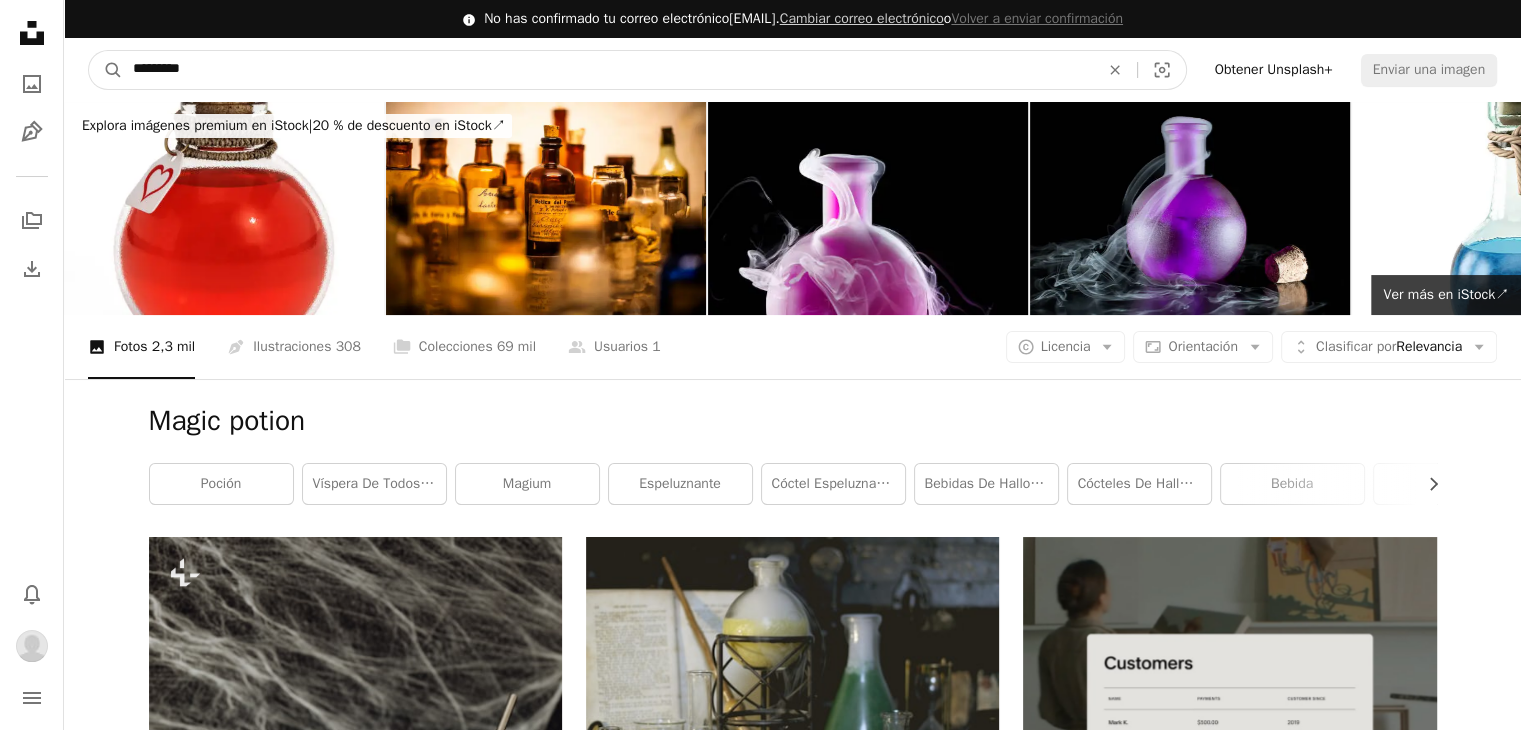 type on "*********" 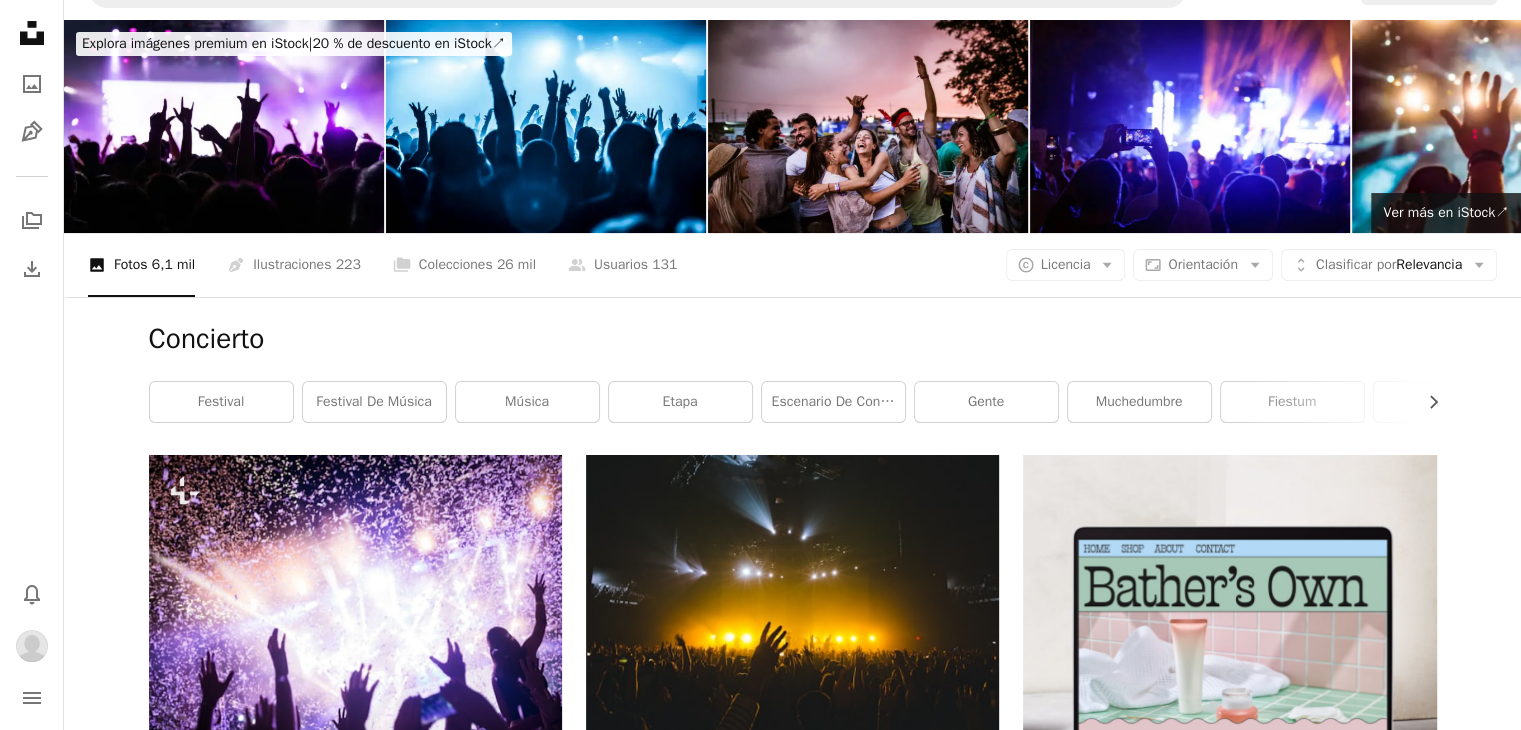 scroll, scrollTop: 0, scrollLeft: 0, axis: both 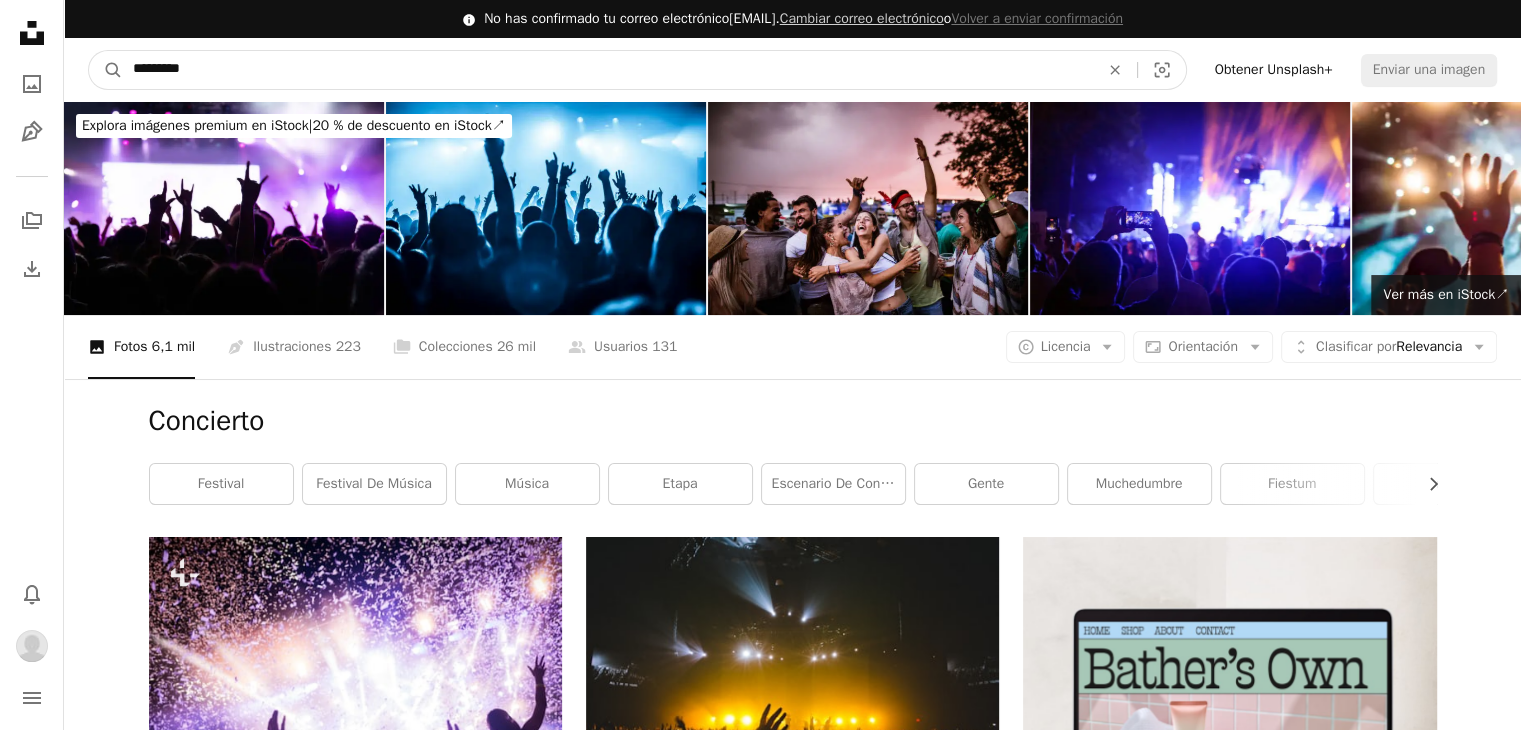 drag, startPoint x: 266, startPoint y: 66, endPoint x: 64, endPoint y: 105, distance: 205.73041 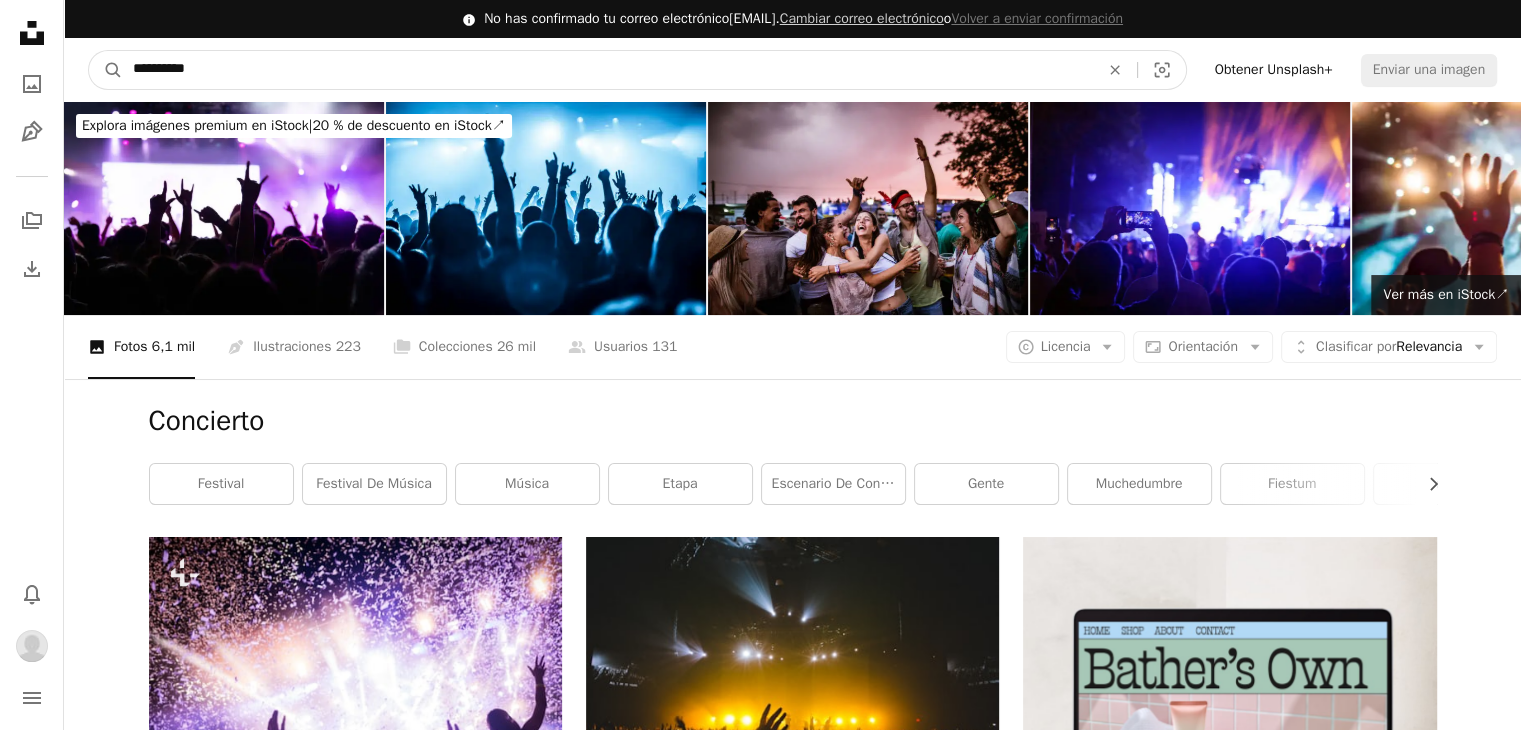 type on "**********" 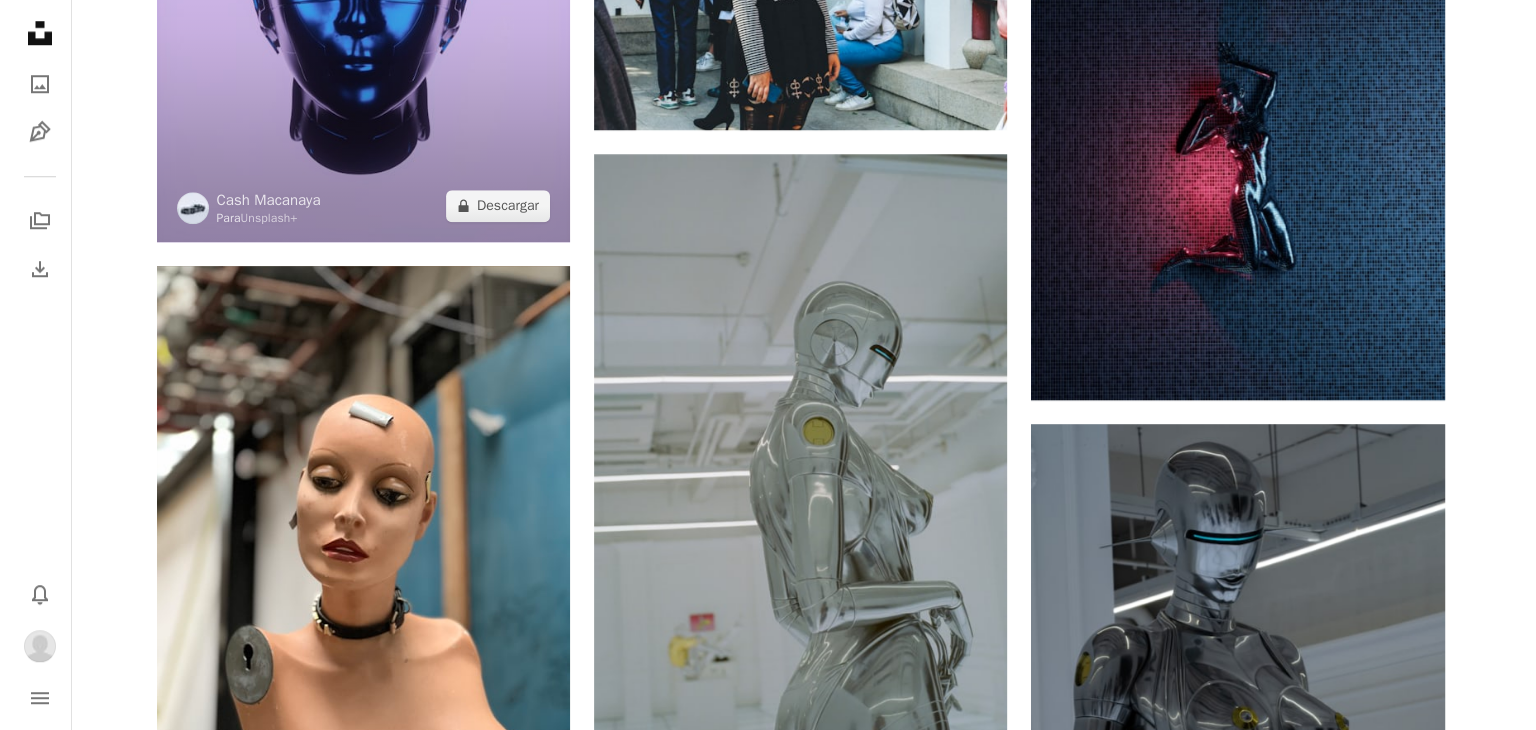 scroll, scrollTop: 1767, scrollLeft: 0, axis: vertical 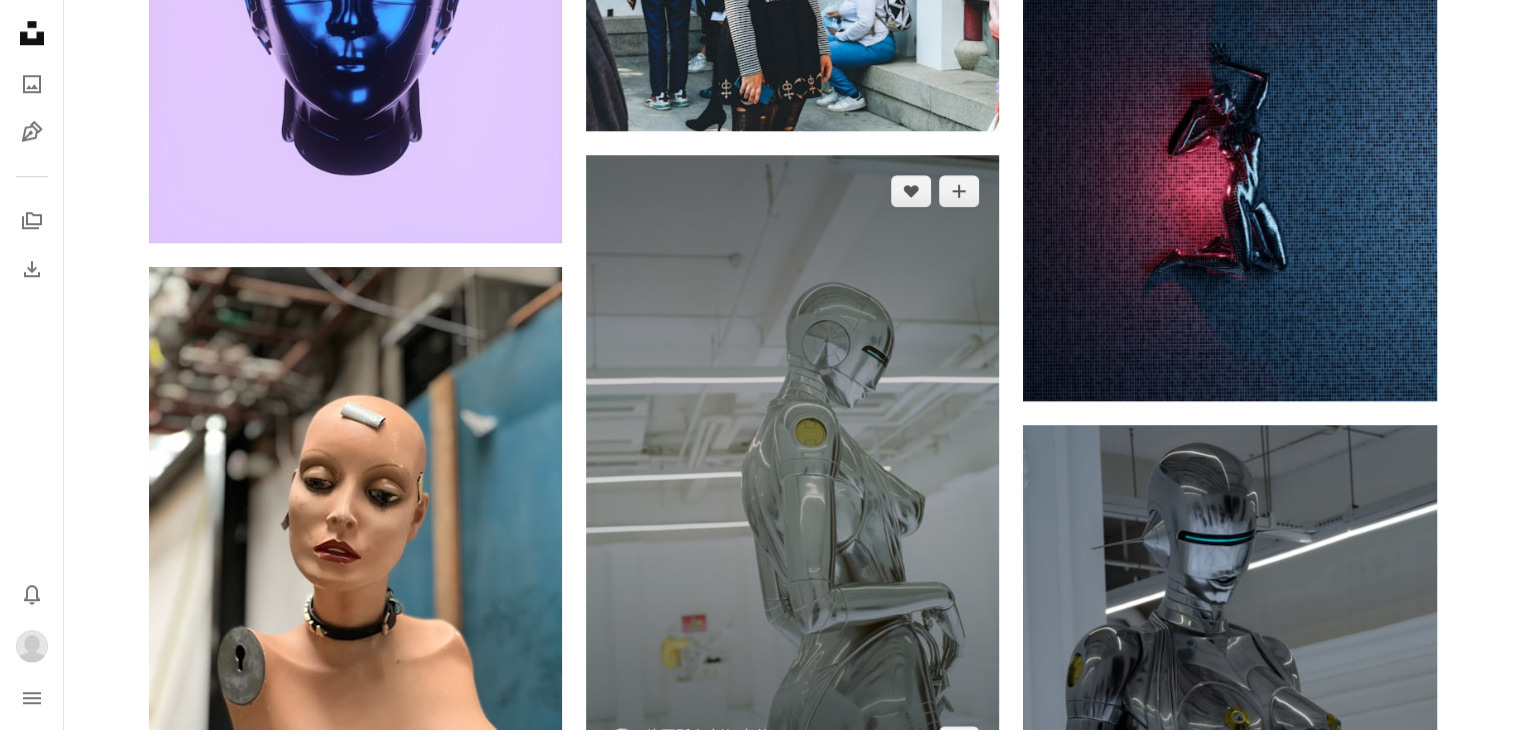 click at bounding box center [792, 466] 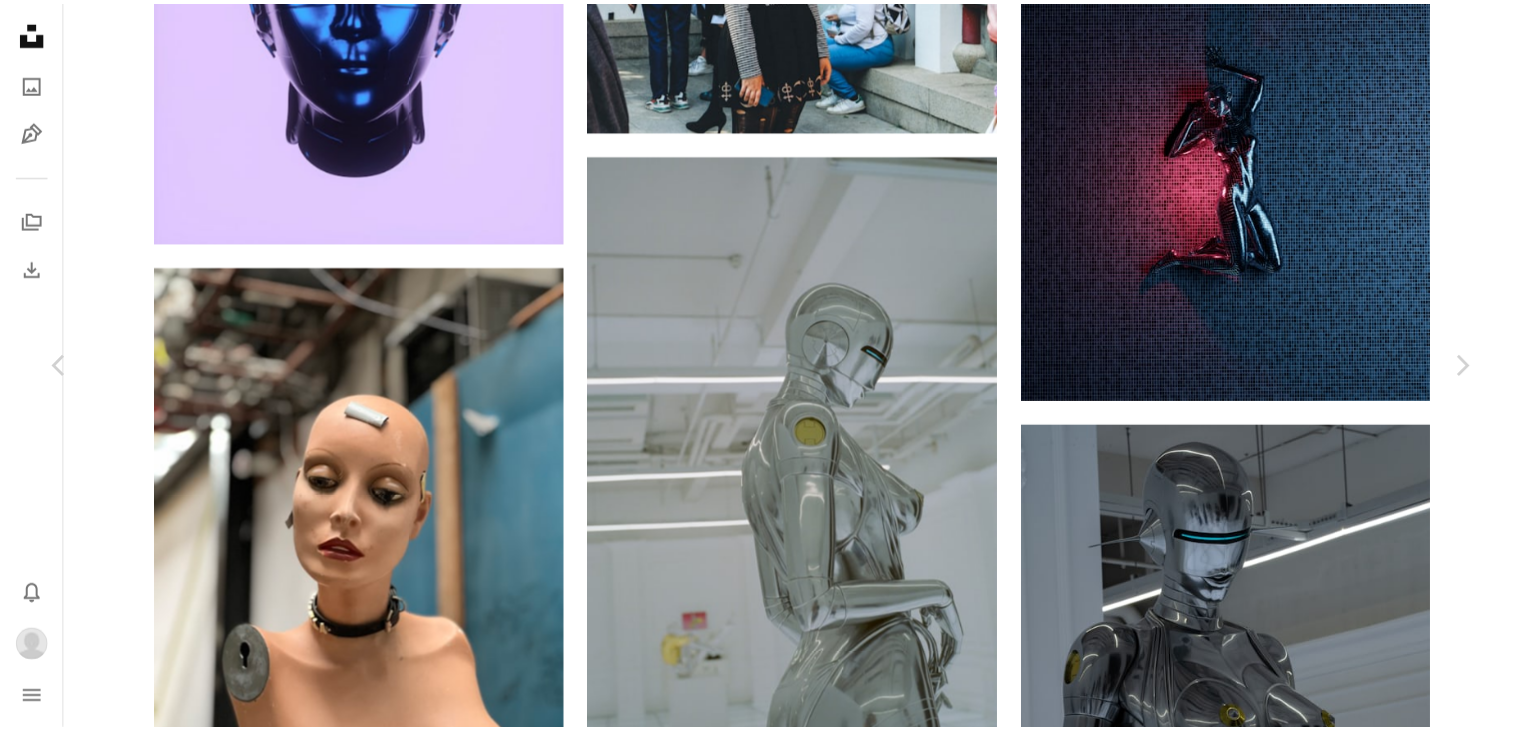 scroll, scrollTop: 0, scrollLeft: 0, axis: both 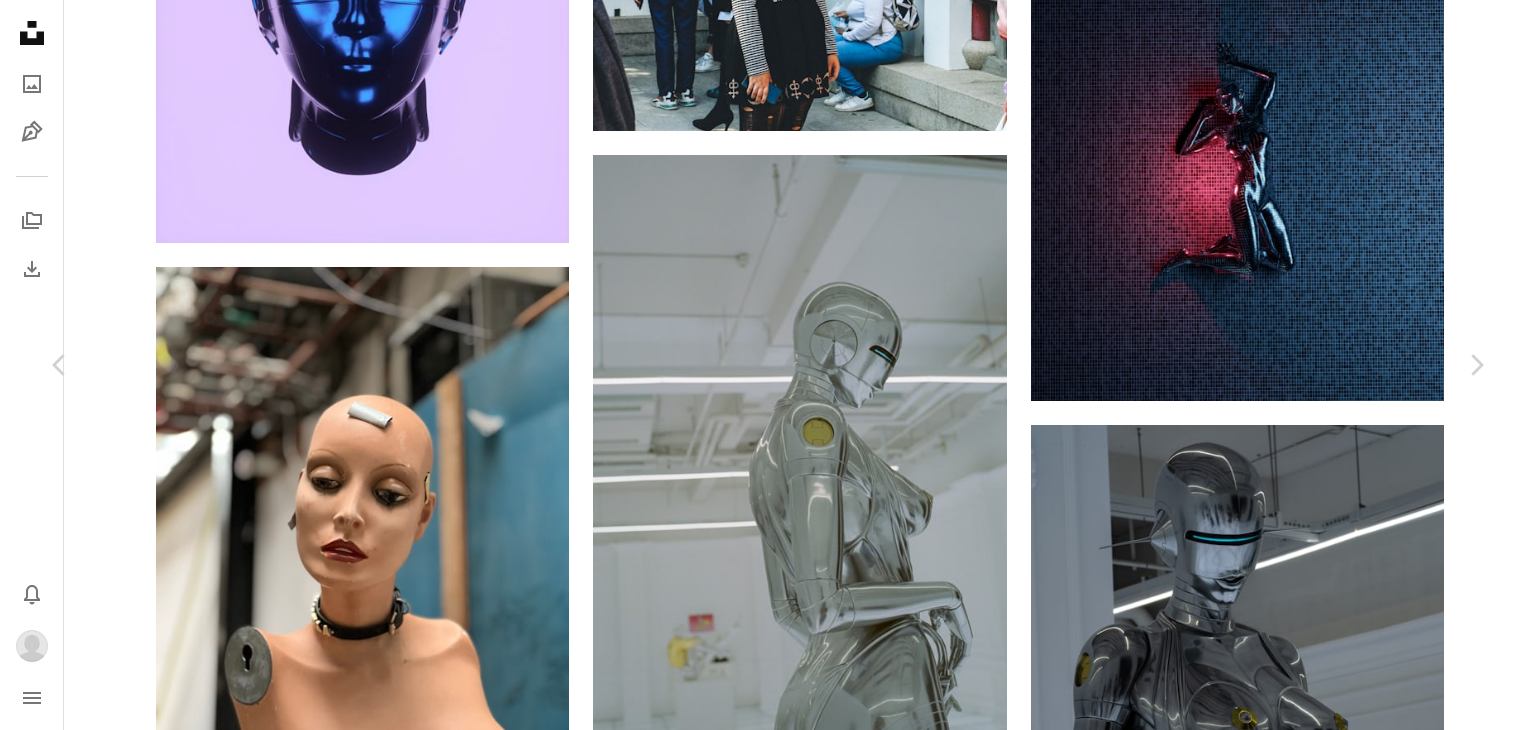 click on "An X shape Chevron left Chevron right 烧不酥在上海 老的 Disponible para contratación A checkmark inside of a circle A heart A plus sign Descargar Chevron down Zoom in Visualizaciones 98.617 Descargas 931 A forward-right arrow Compartir Info icon Información More Actions Calendar outlined Publicado el  17 de abril de 2022 Camera Leica, M6 Safety Uso gratuito bajo la  Licencia Unsplash película gris robot Explora imágenes premium relacionadas en iStock  |  Ahorra un 20 % con el código UNSPLASH20 Ver más en iStock  ↗ Imágenes relacionadas A heart A plus sign Declan Sun Disponible para contratación A checkmark inside of a circle Arrow pointing down A heart A plus sign Michael Martinelli Disponible para contratación A checkmark inside of a circle Arrow pointing down Plus sign for Unsplash+ A heart A plus sign Allison Saeng Para  Unsplash+ A lock Descargar A heart A plus sign Cash Macanaya Disponible para contratación A checkmark inside of a circle Arrow pointing down A heart A plus sign Para" at bounding box center (768, 4062) 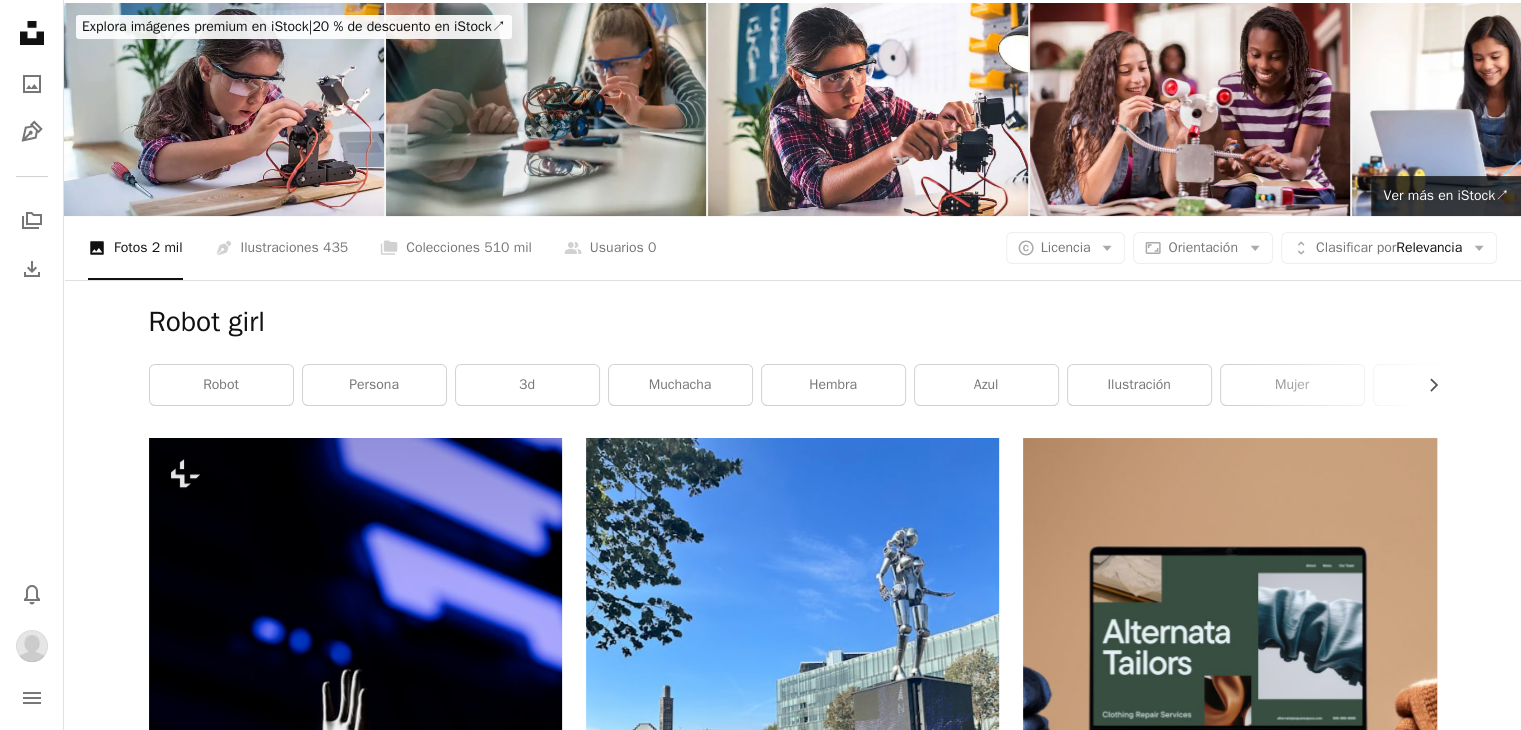 scroll, scrollTop: 0, scrollLeft: 0, axis: both 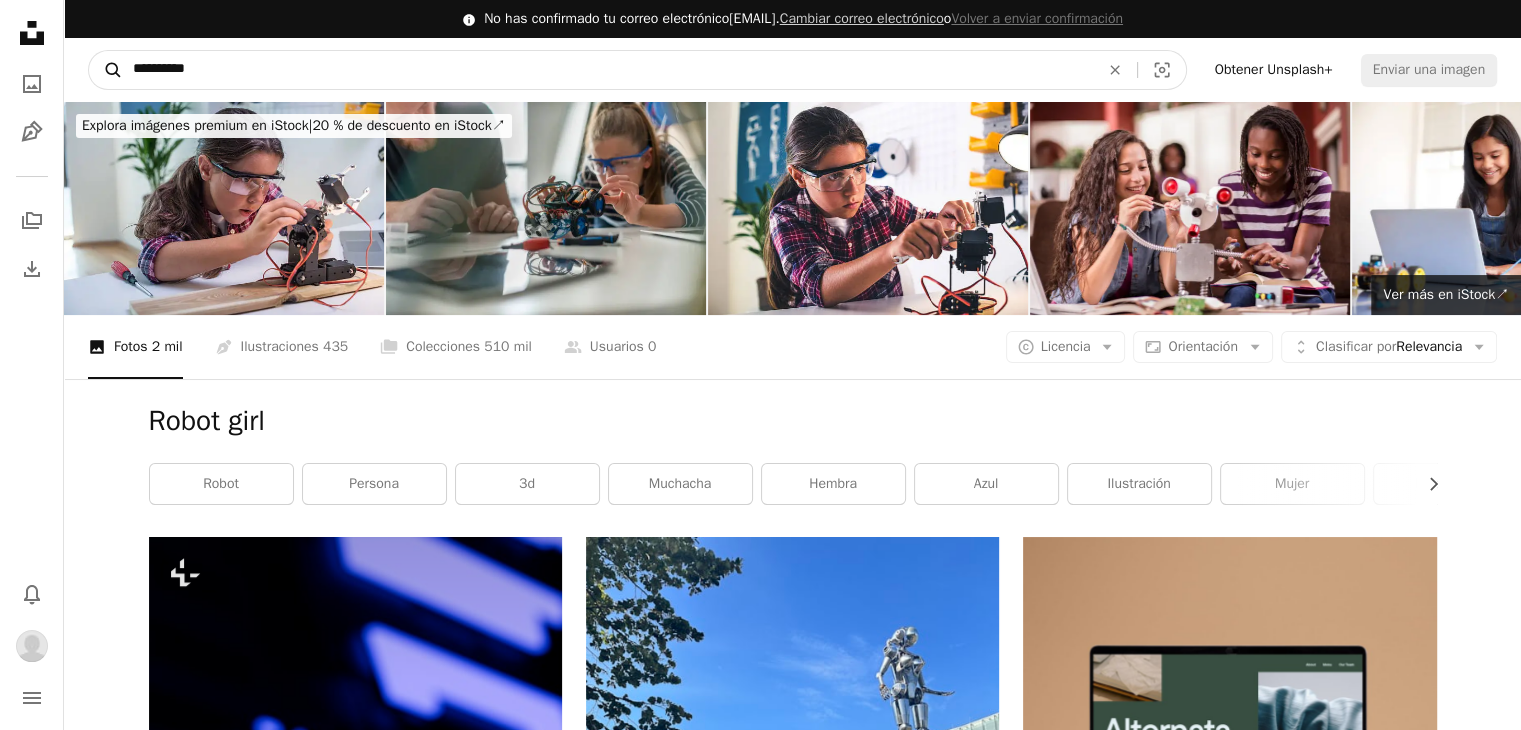 drag, startPoint x: 310, startPoint y: 58, endPoint x: 94, endPoint y: 69, distance: 216.2799 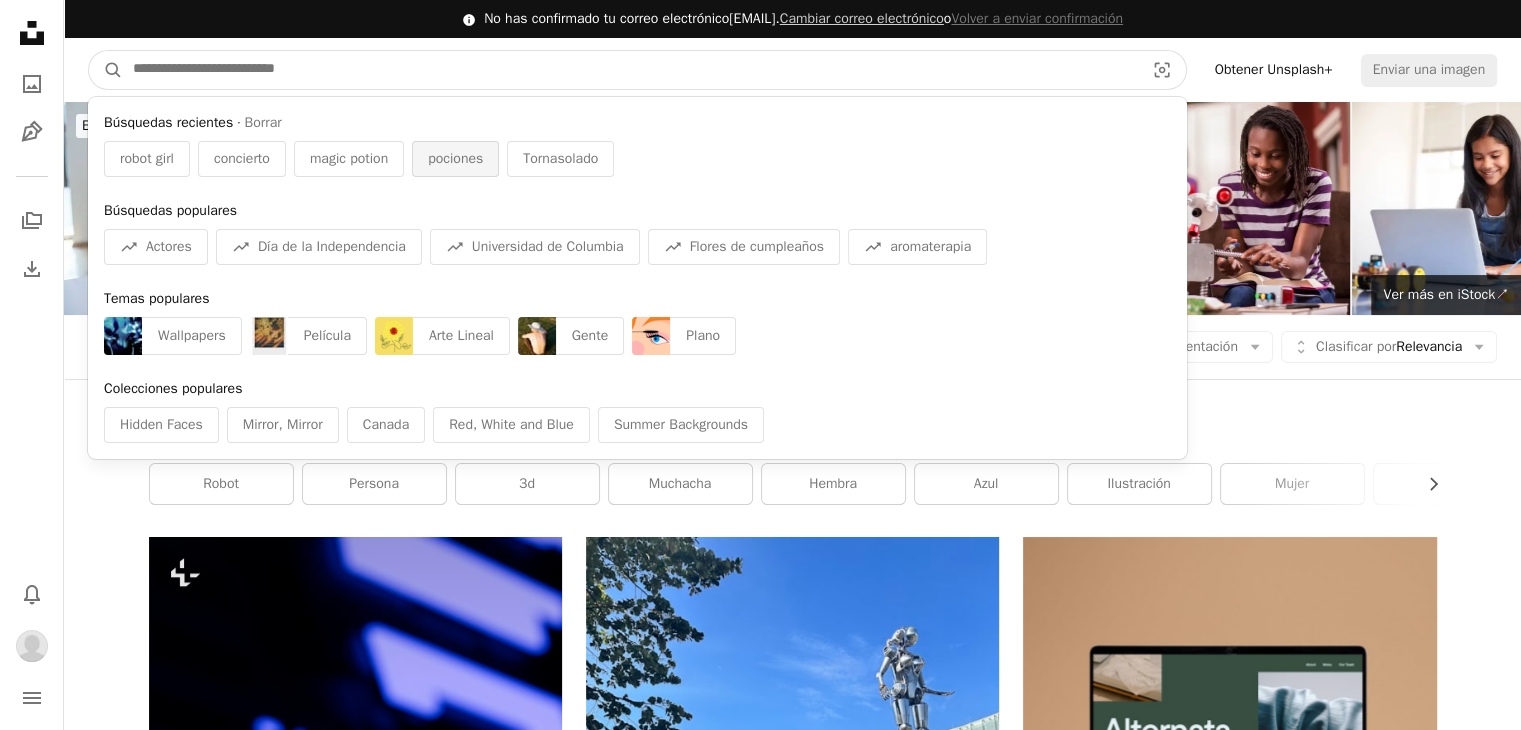 type 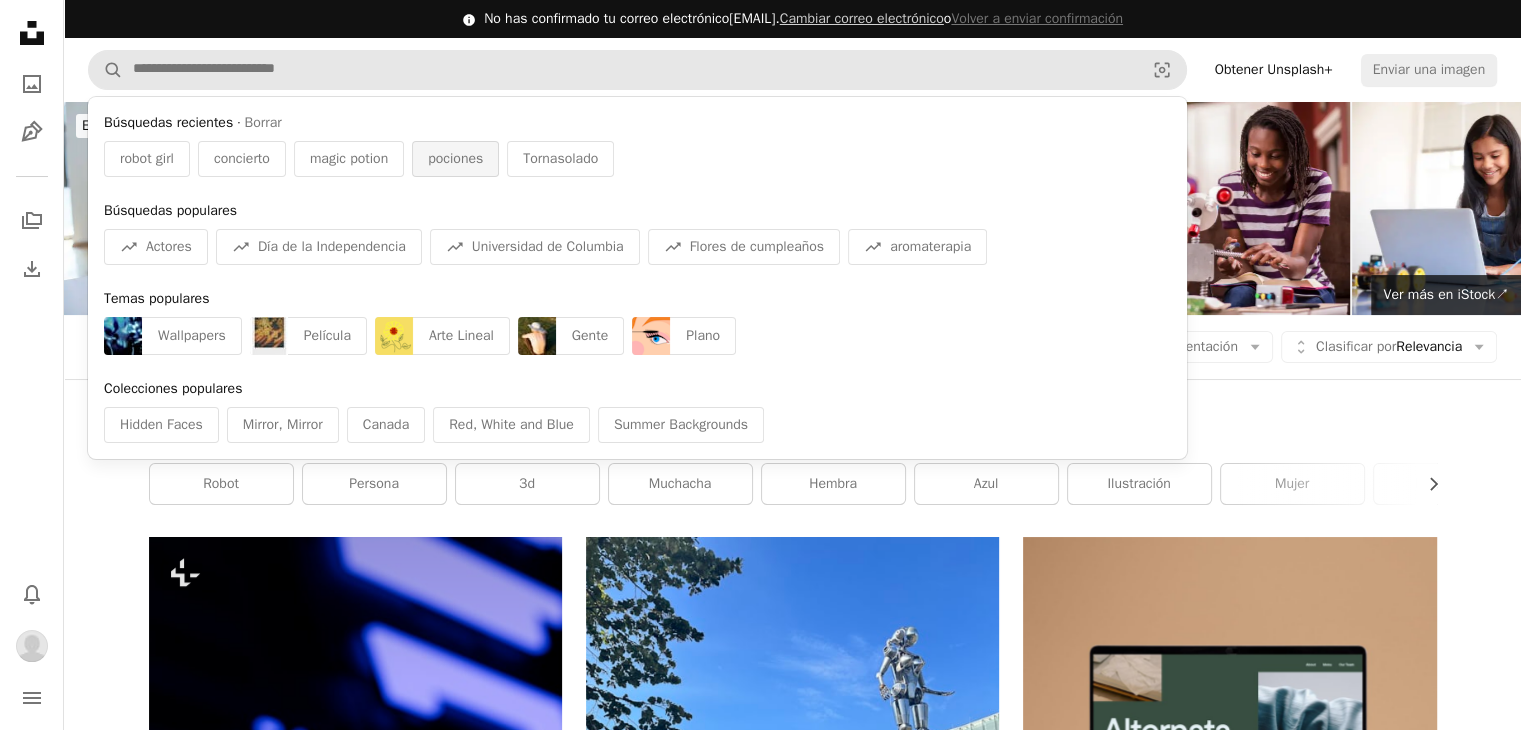 click on "pociones" at bounding box center (455, 159) 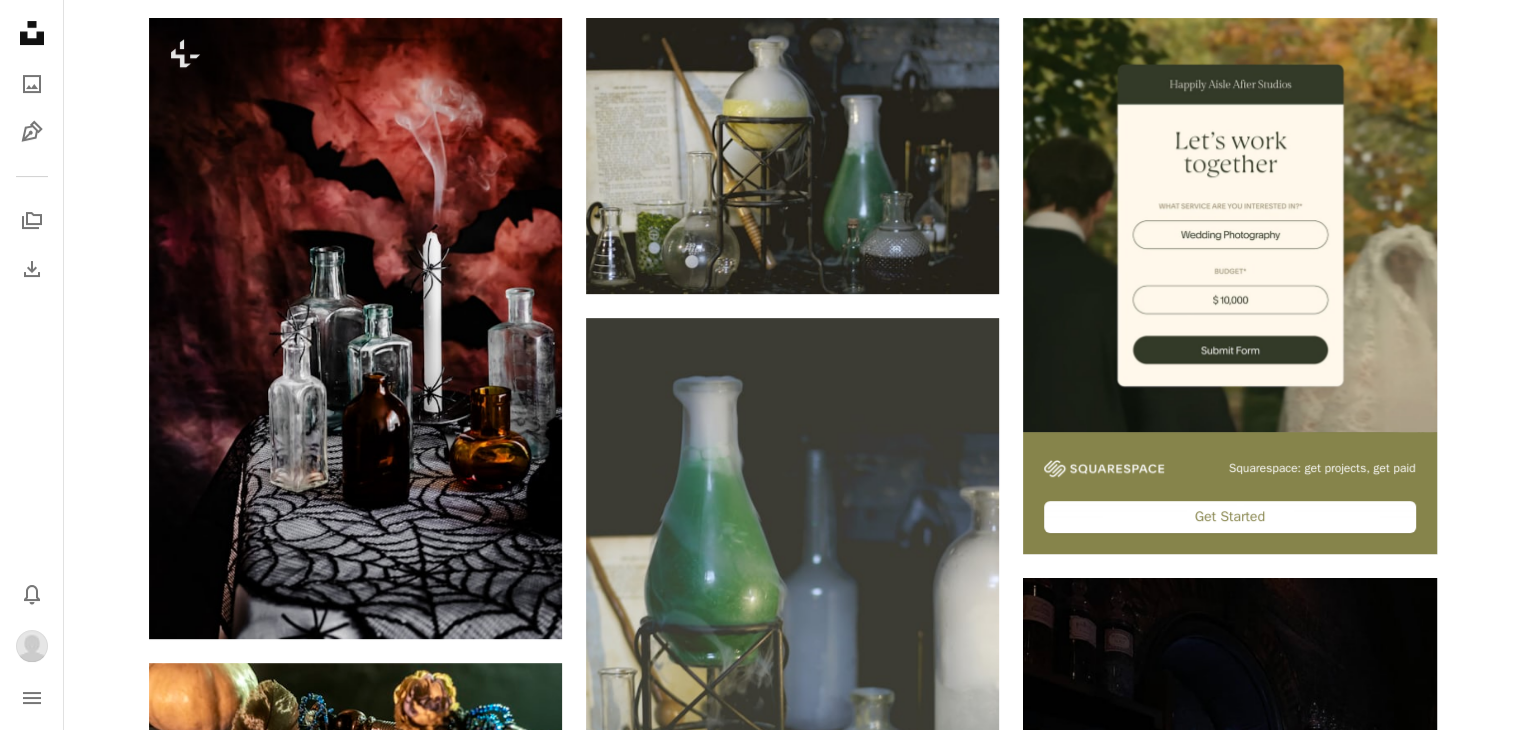 scroll, scrollTop: 0, scrollLeft: 0, axis: both 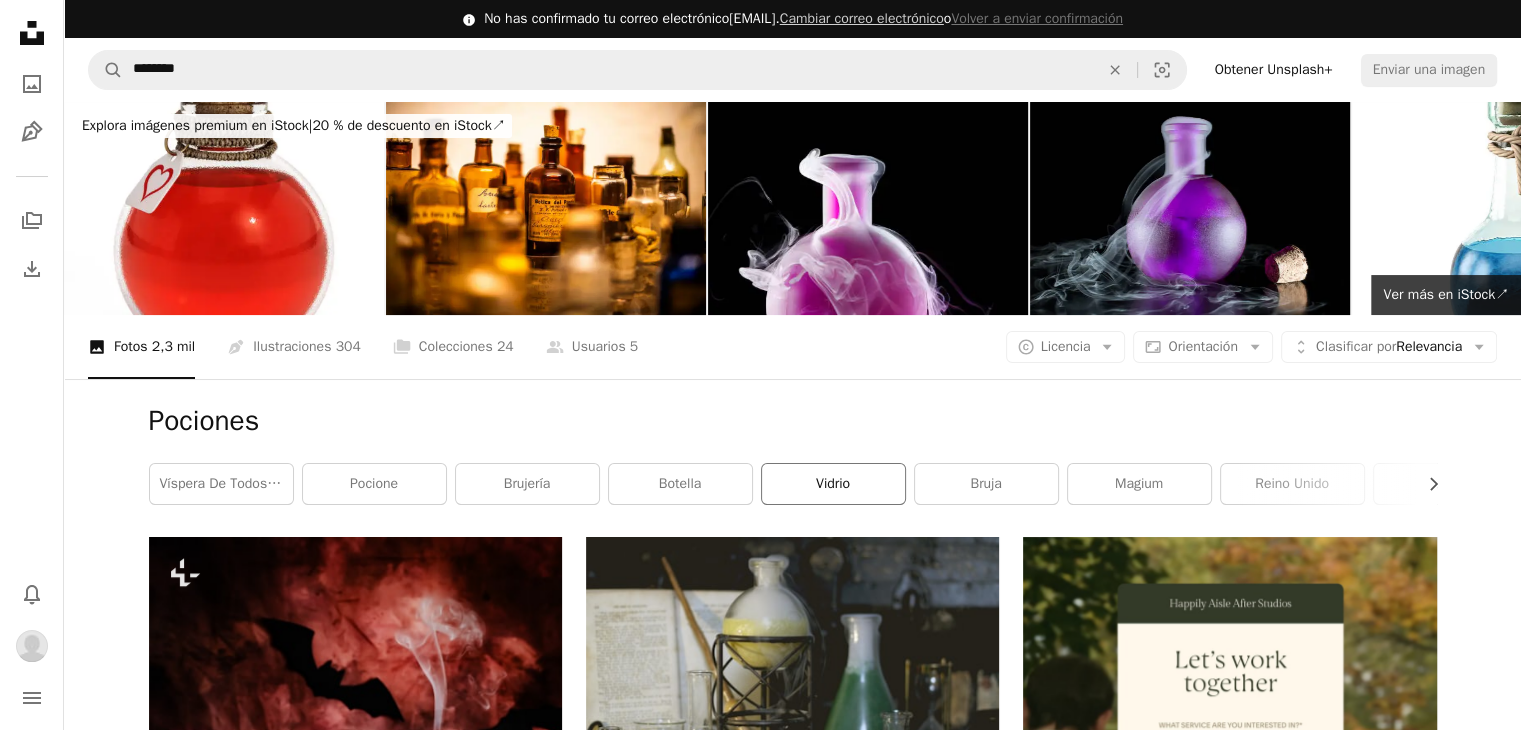 click on "vidrio" at bounding box center [833, 484] 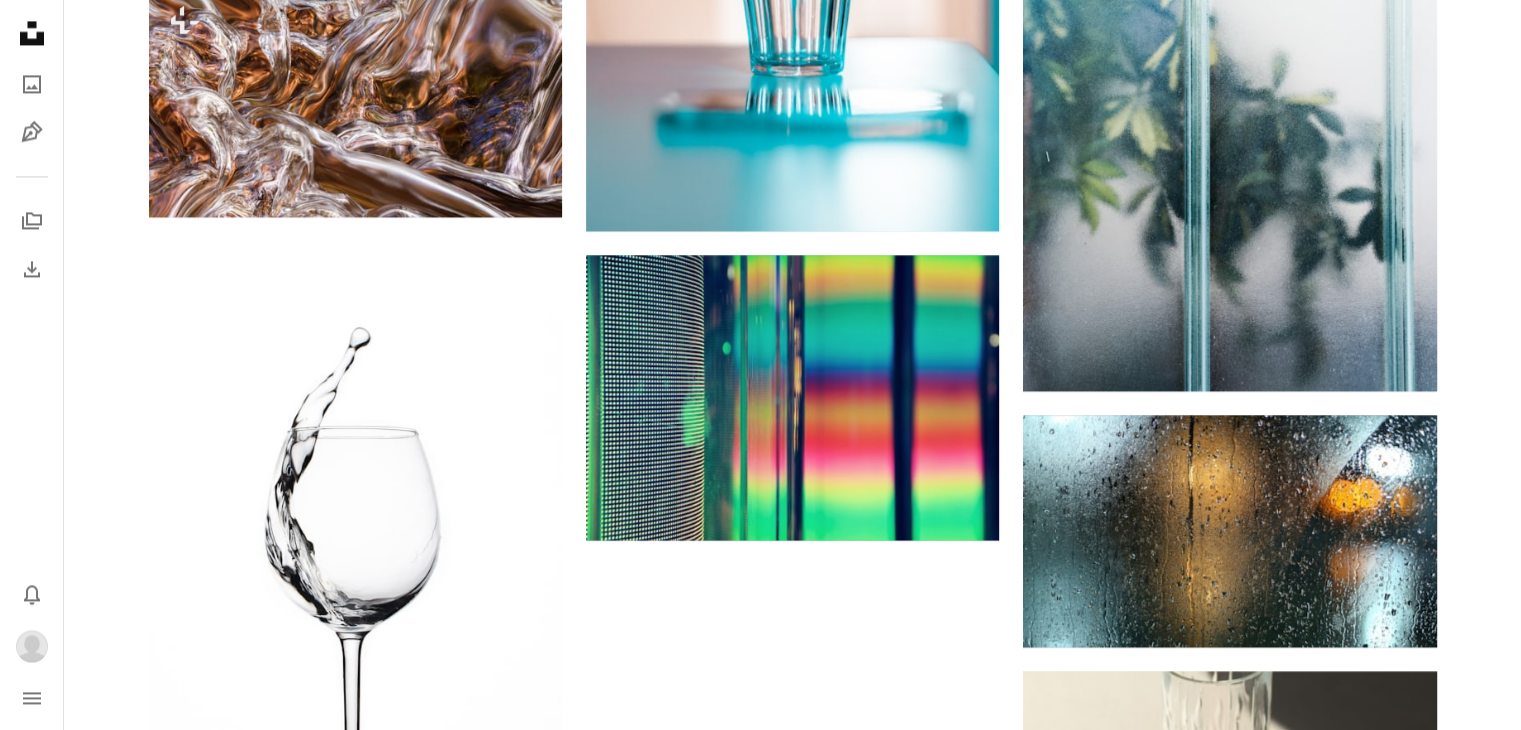 scroll, scrollTop: 3166, scrollLeft: 0, axis: vertical 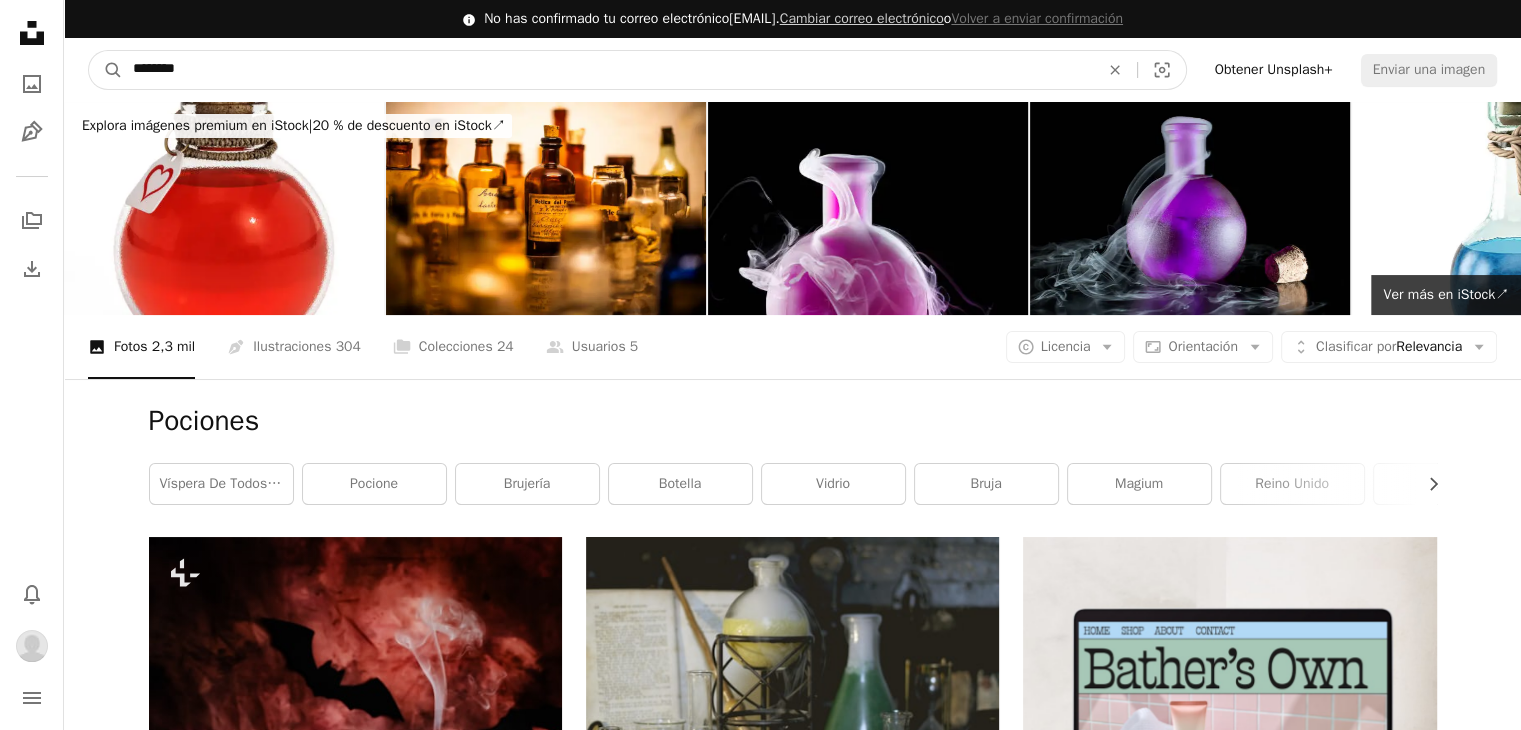drag, startPoint x: 240, startPoint y: 75, endPoint x: 1, endPoint y: 89, distance: 239.40968 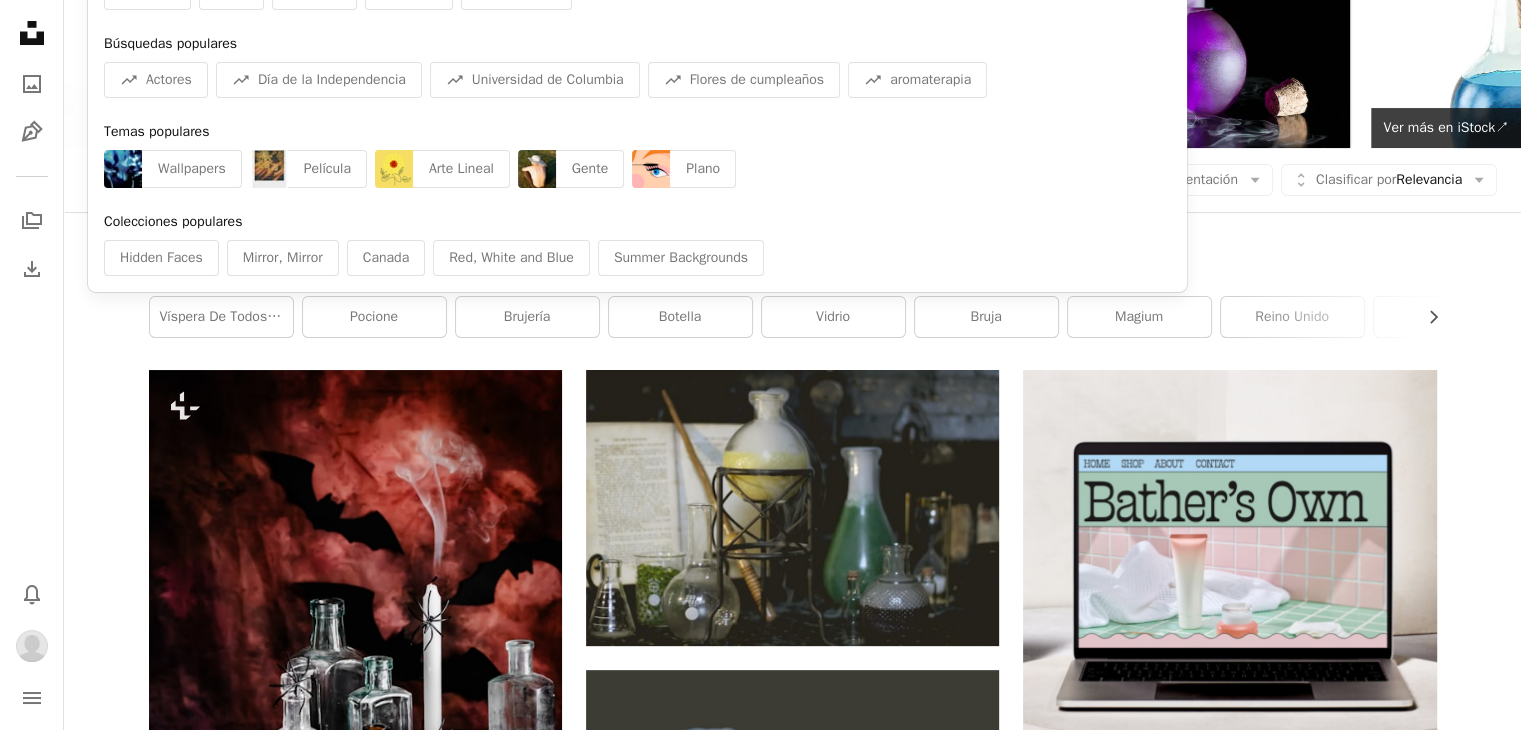 scroll, scrollTop: 0, scrollLeft: 0, axis: both 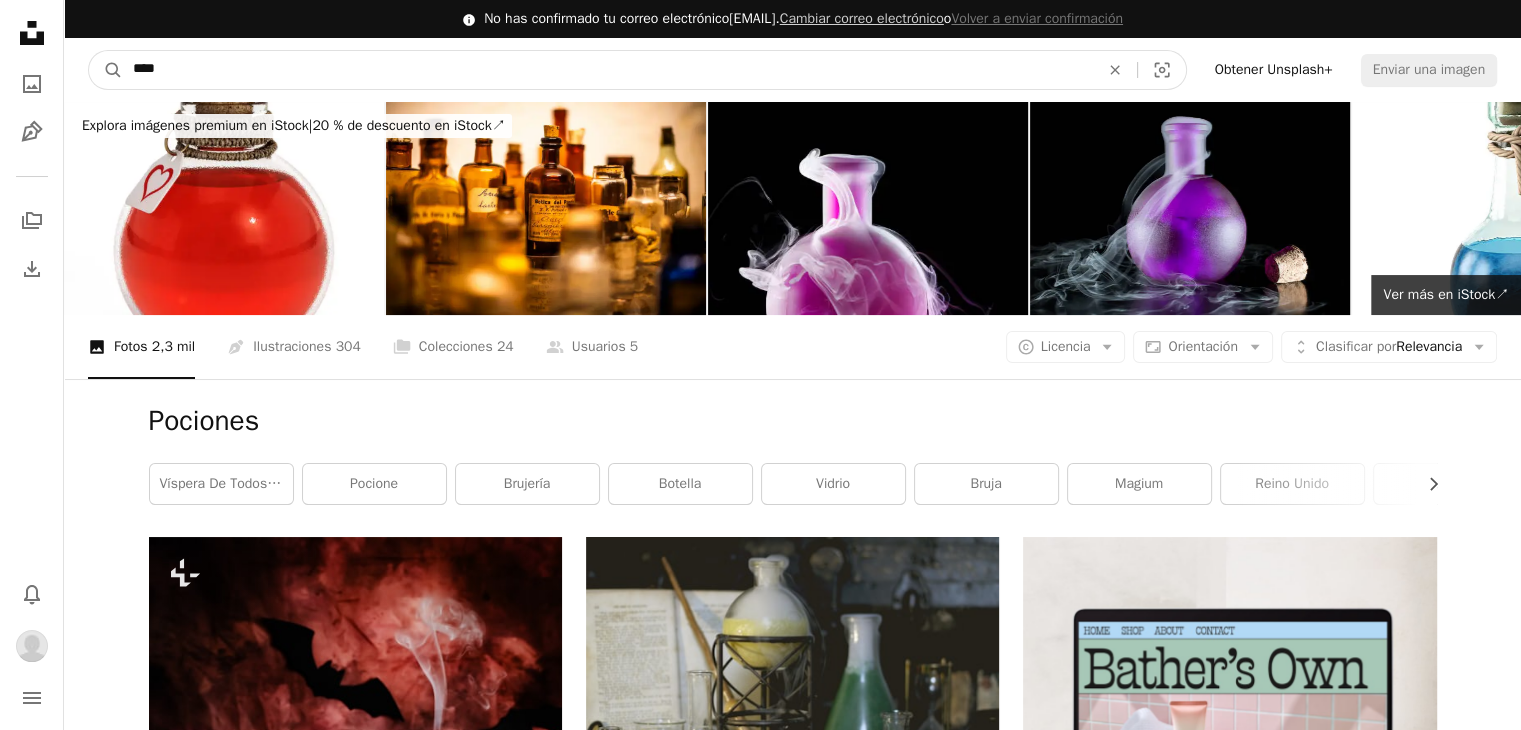type on "****" 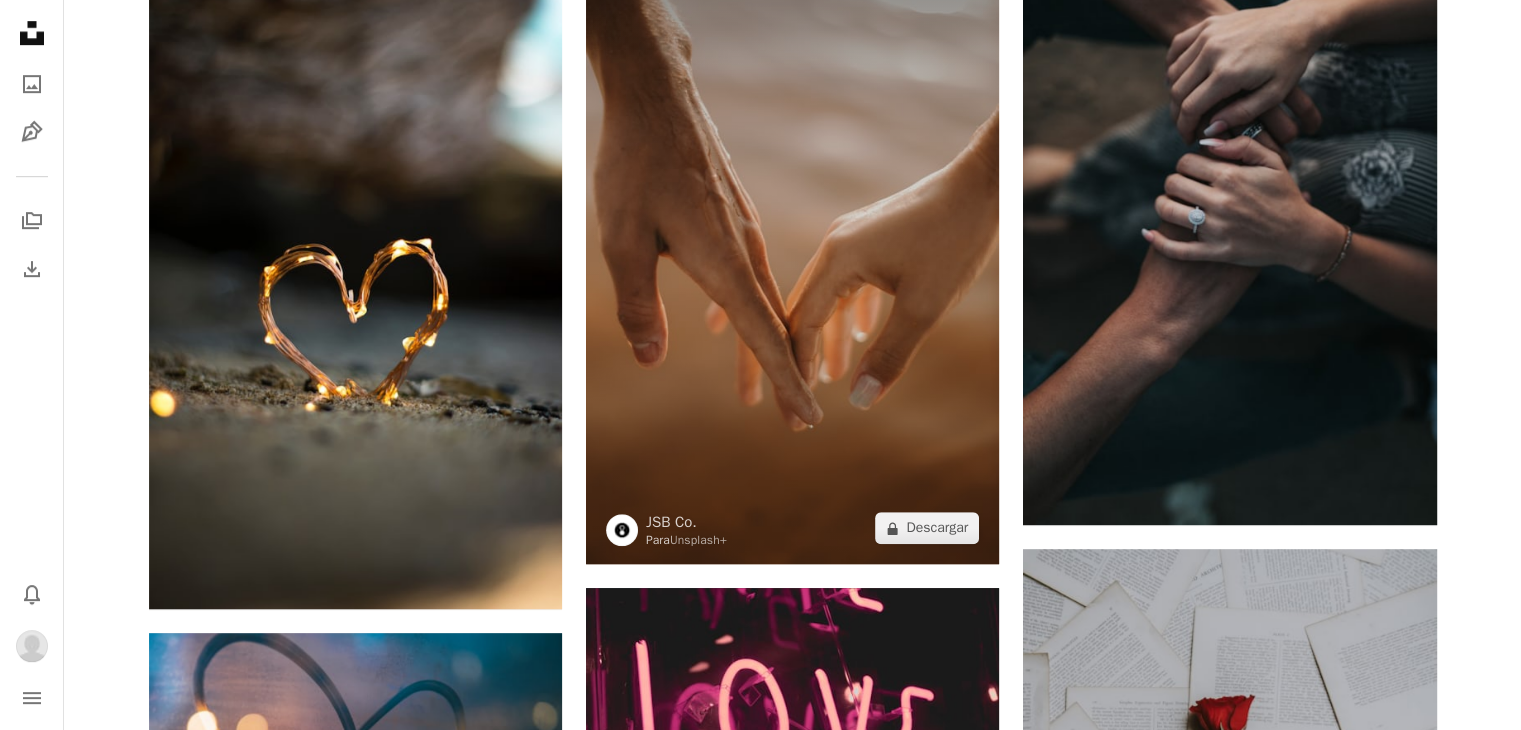 scroll, scrollTop: 0, scrollLeft: 0, axis: both 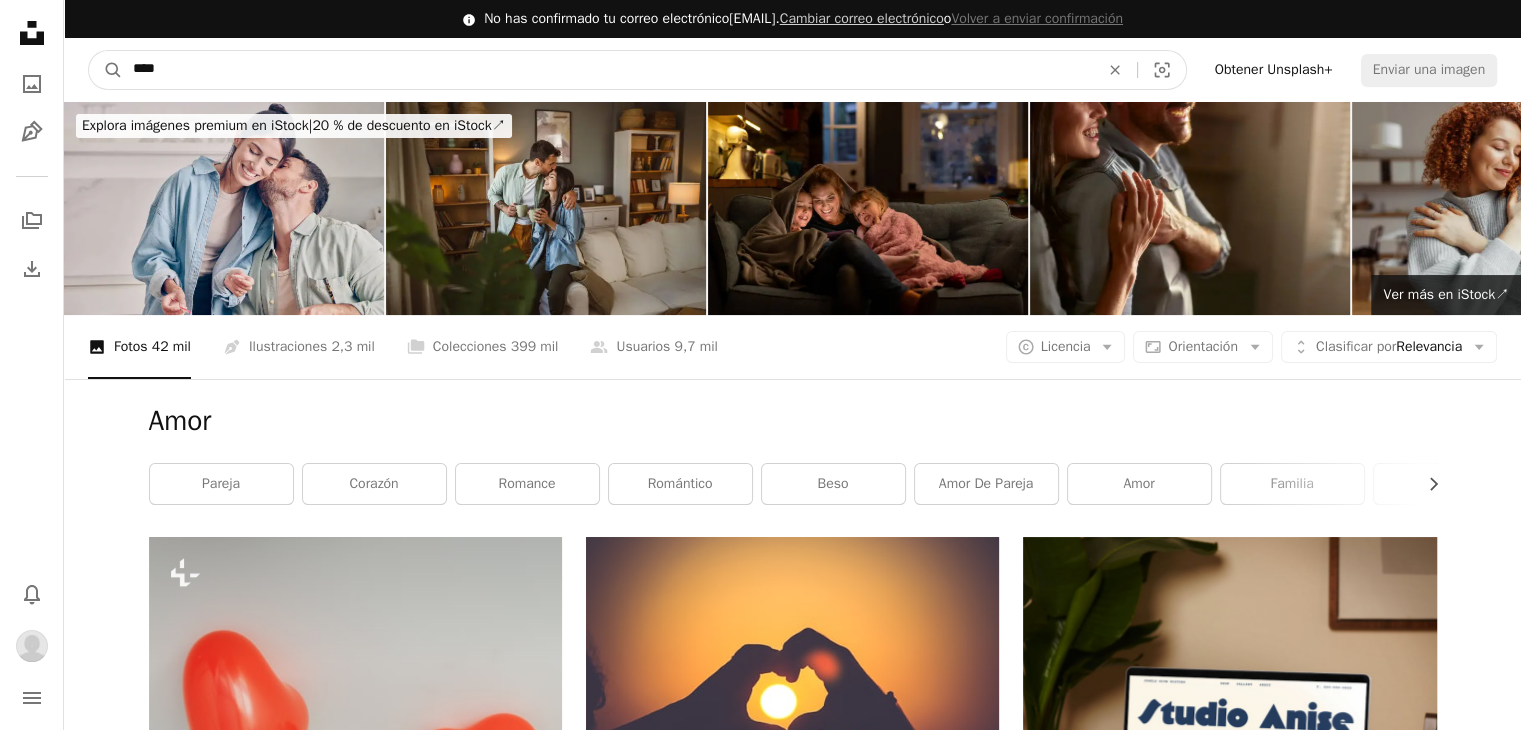 drag, startPoint x: 166, startPoint y: 70, endPoint x: 0, endPoint y: 99, distance: 168.5141 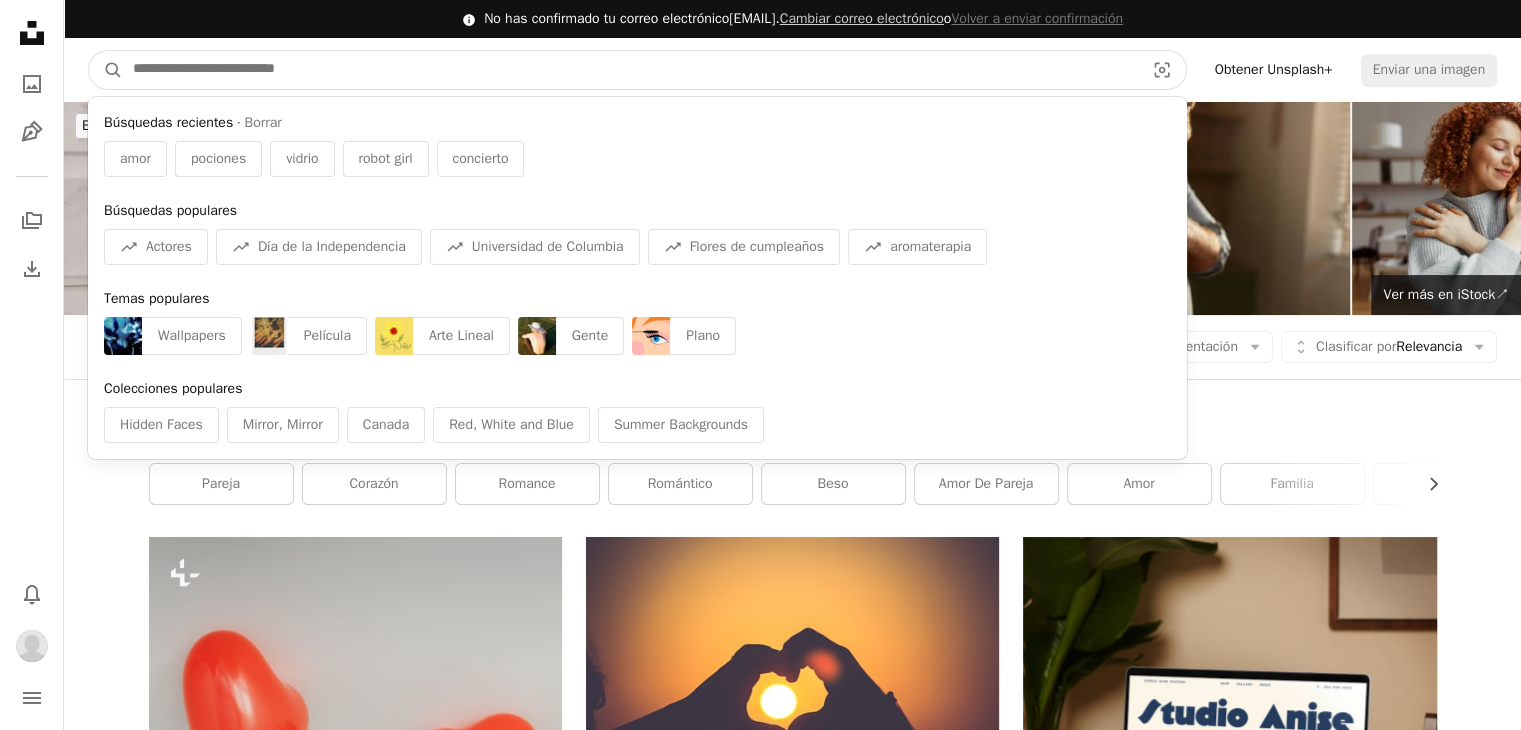 type on "*" 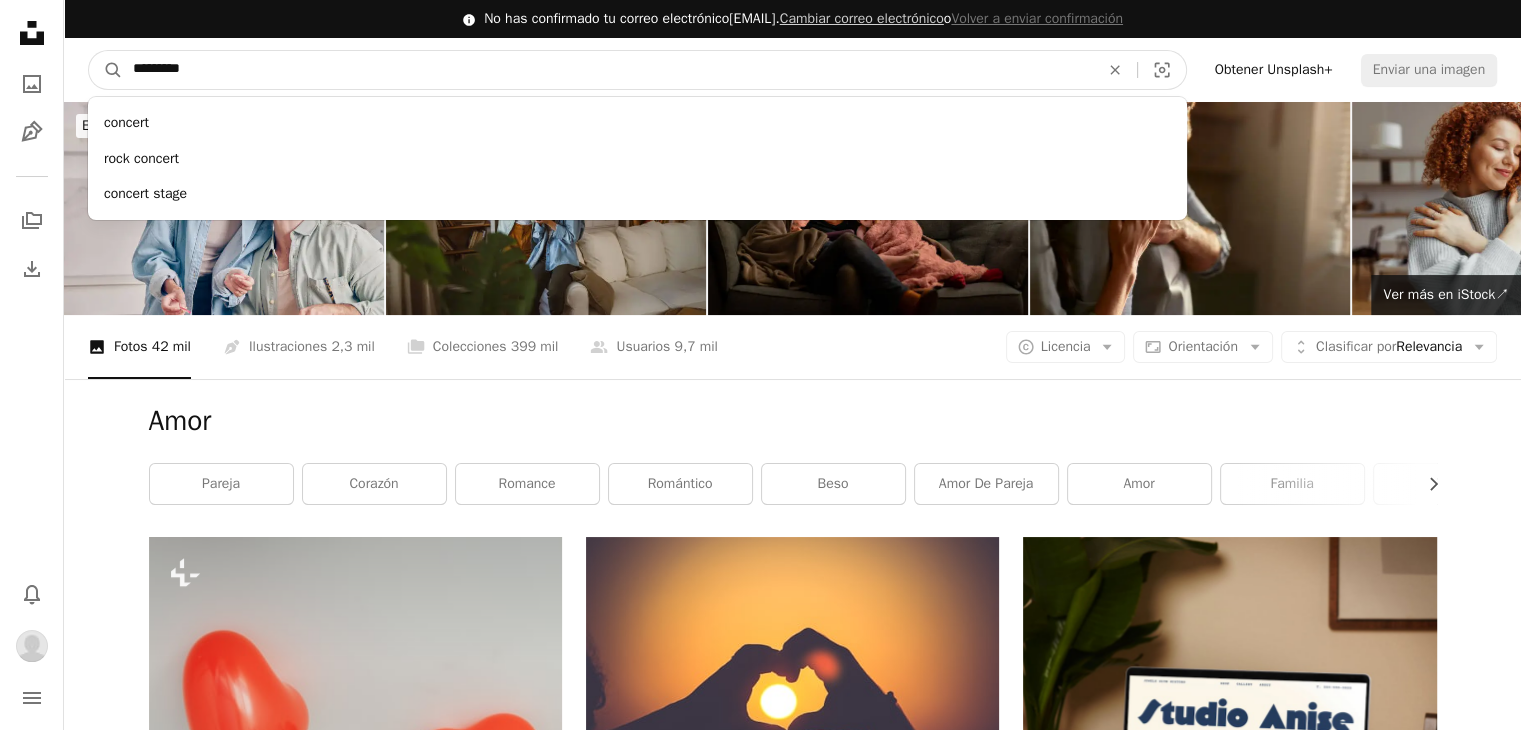 type on "*********" 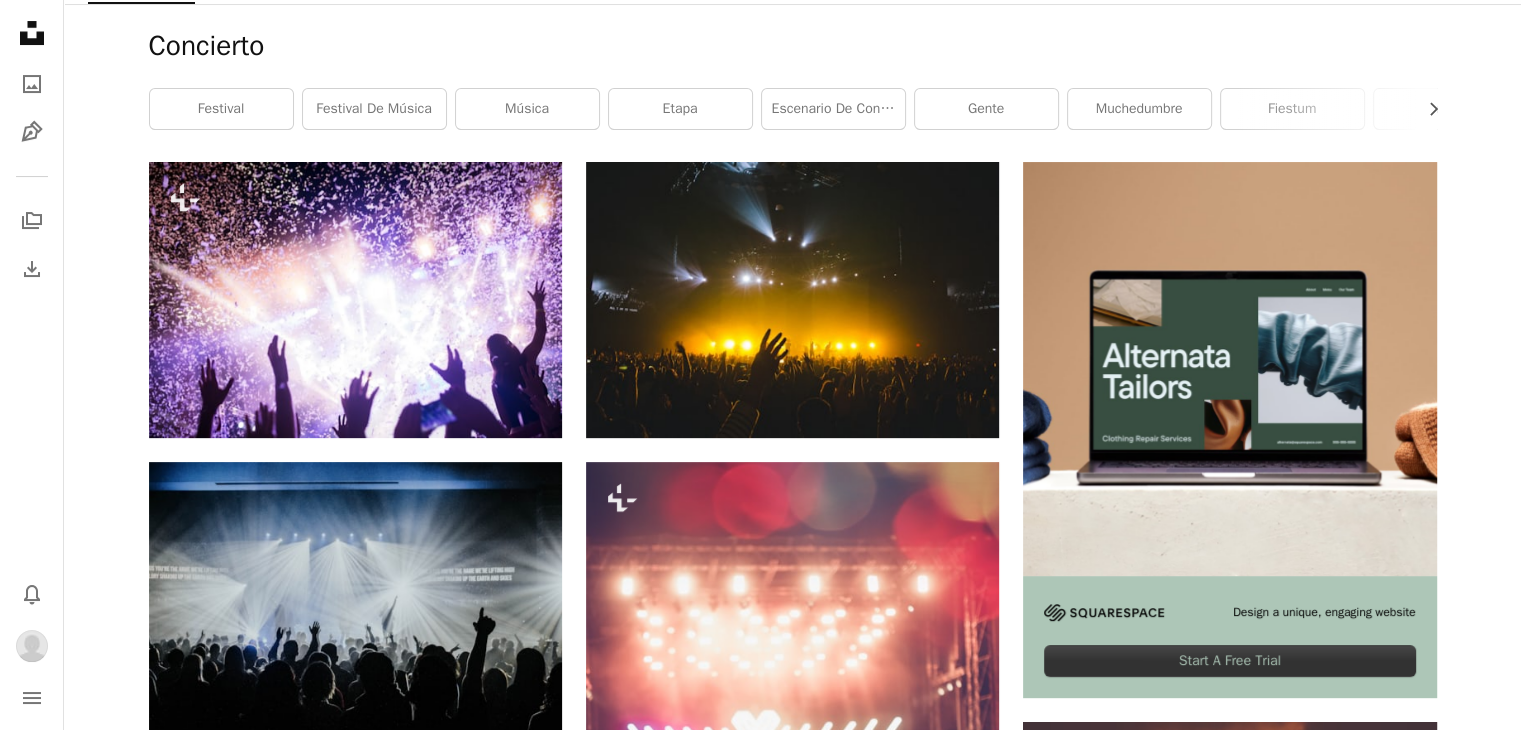 scroll, scrollTop: 0, scrollLeft: 0, axis: both 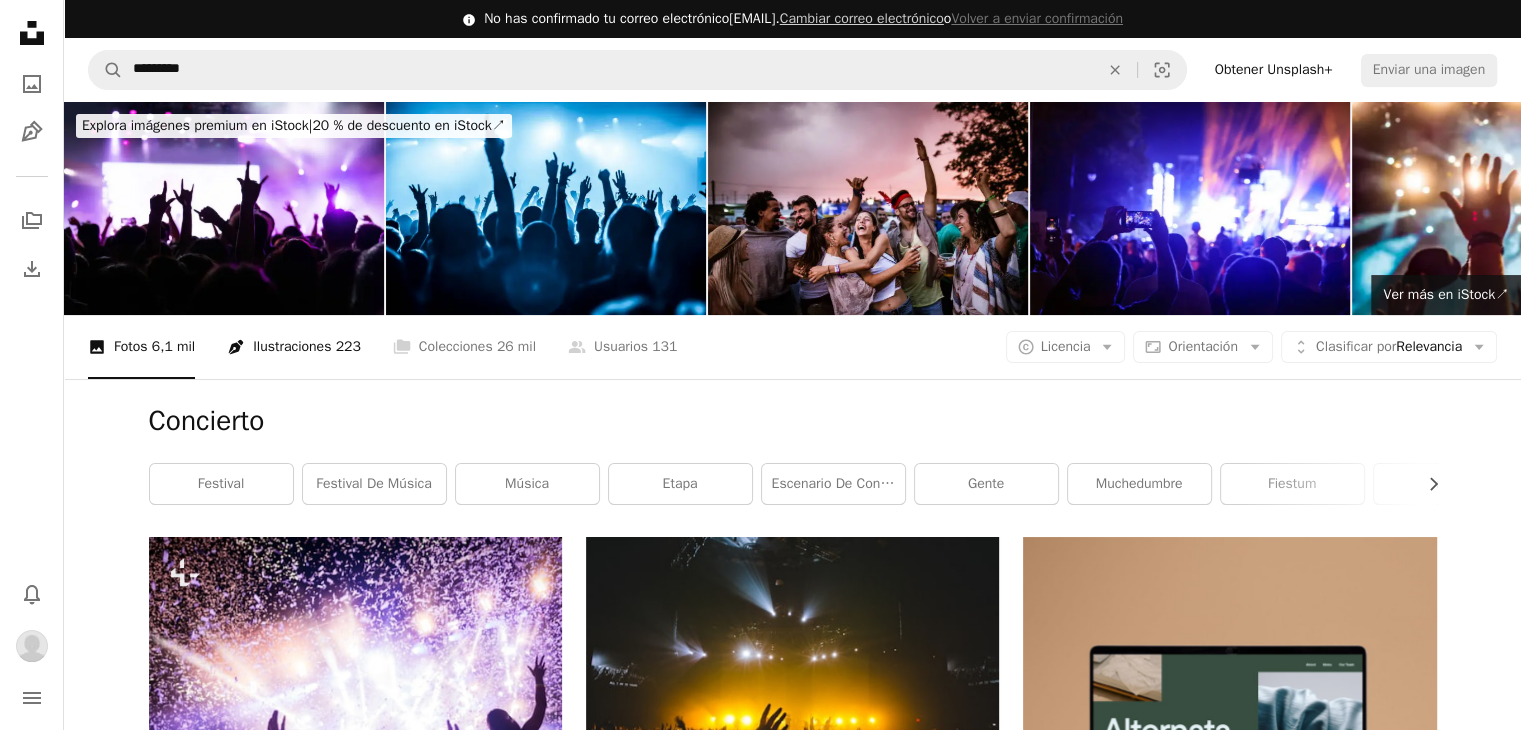 click on "Pen Tool Ilustraciones   223" at bounding box center [294, 347] 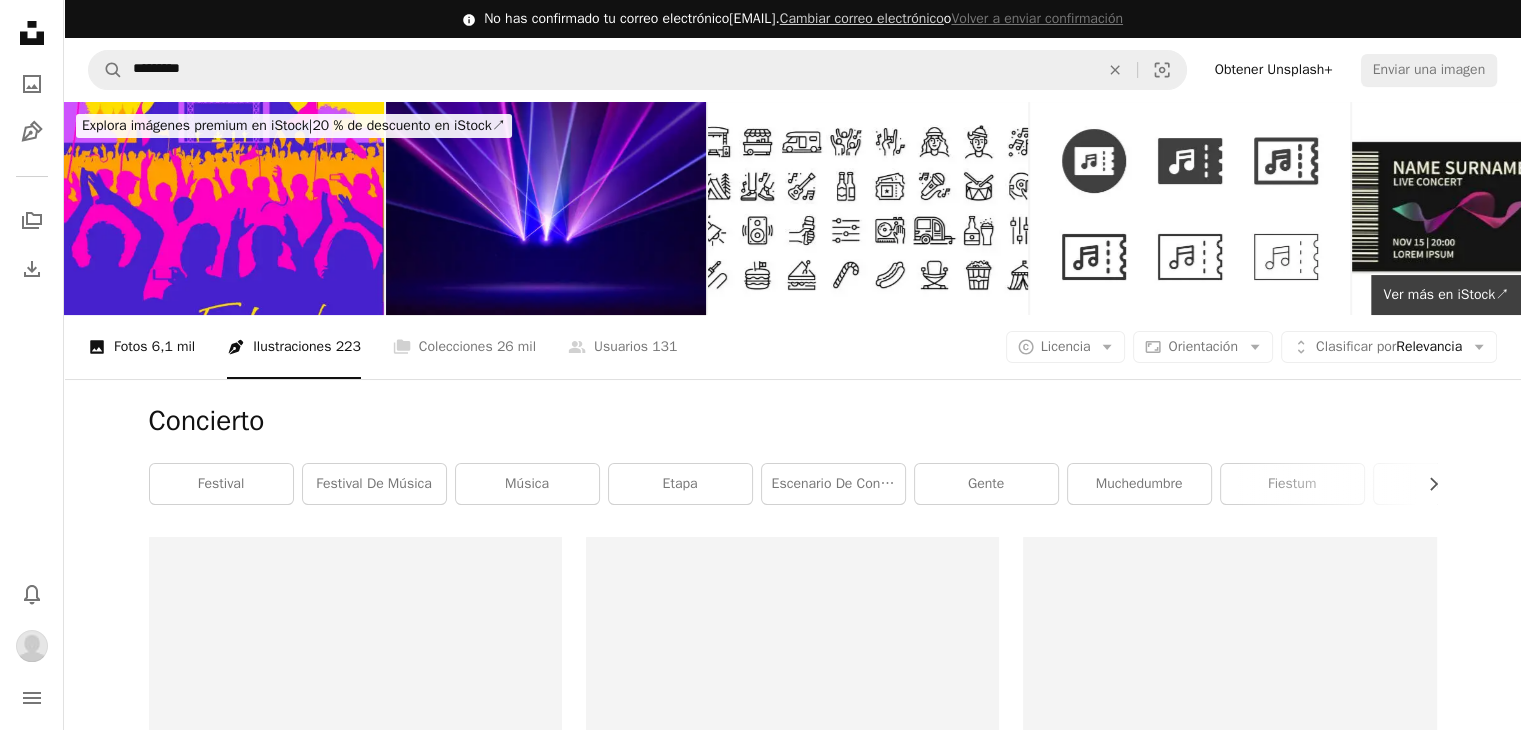 click on "6,1 mil" at bounding box center (173, 347) 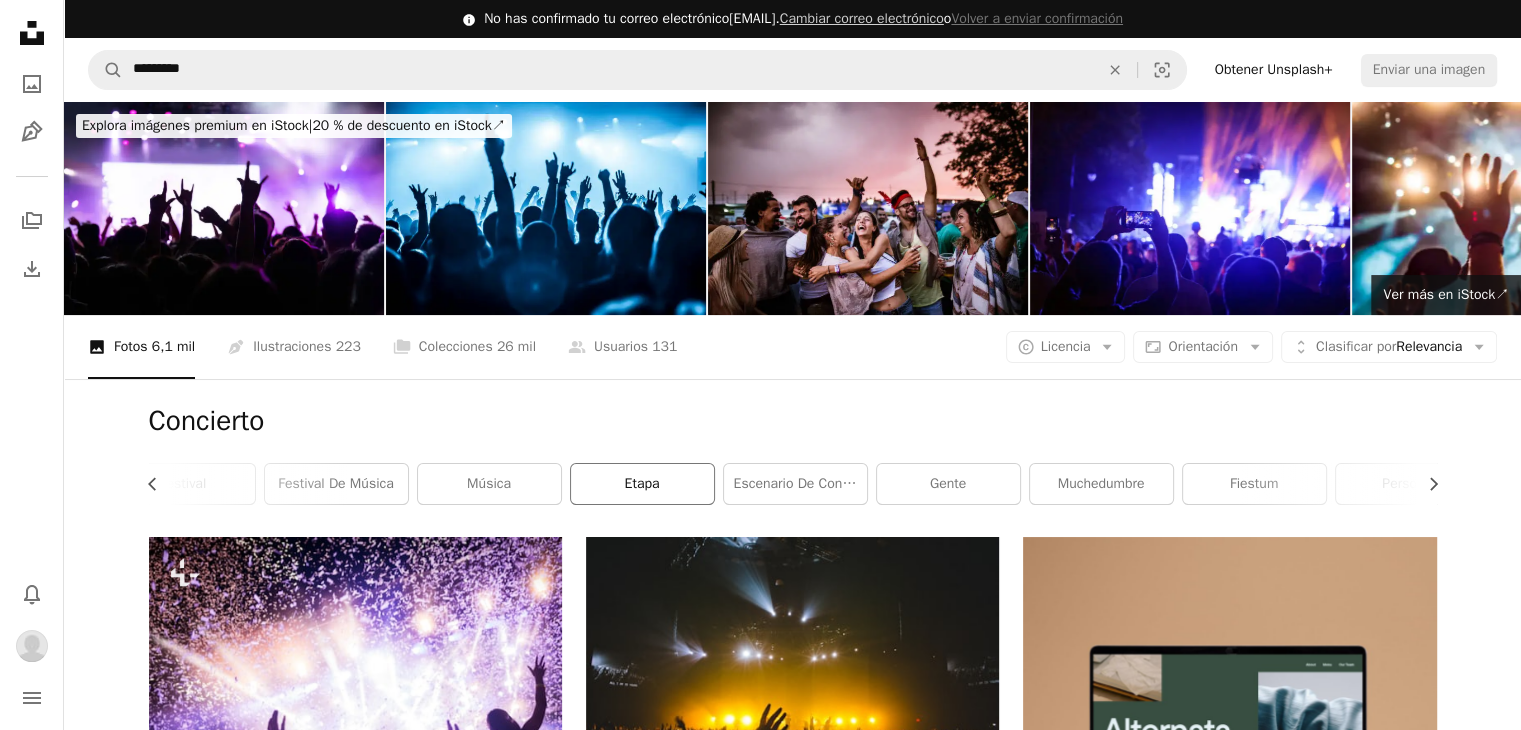 scroll, scrollTop: 0, scrollLeft: 0, axis: both 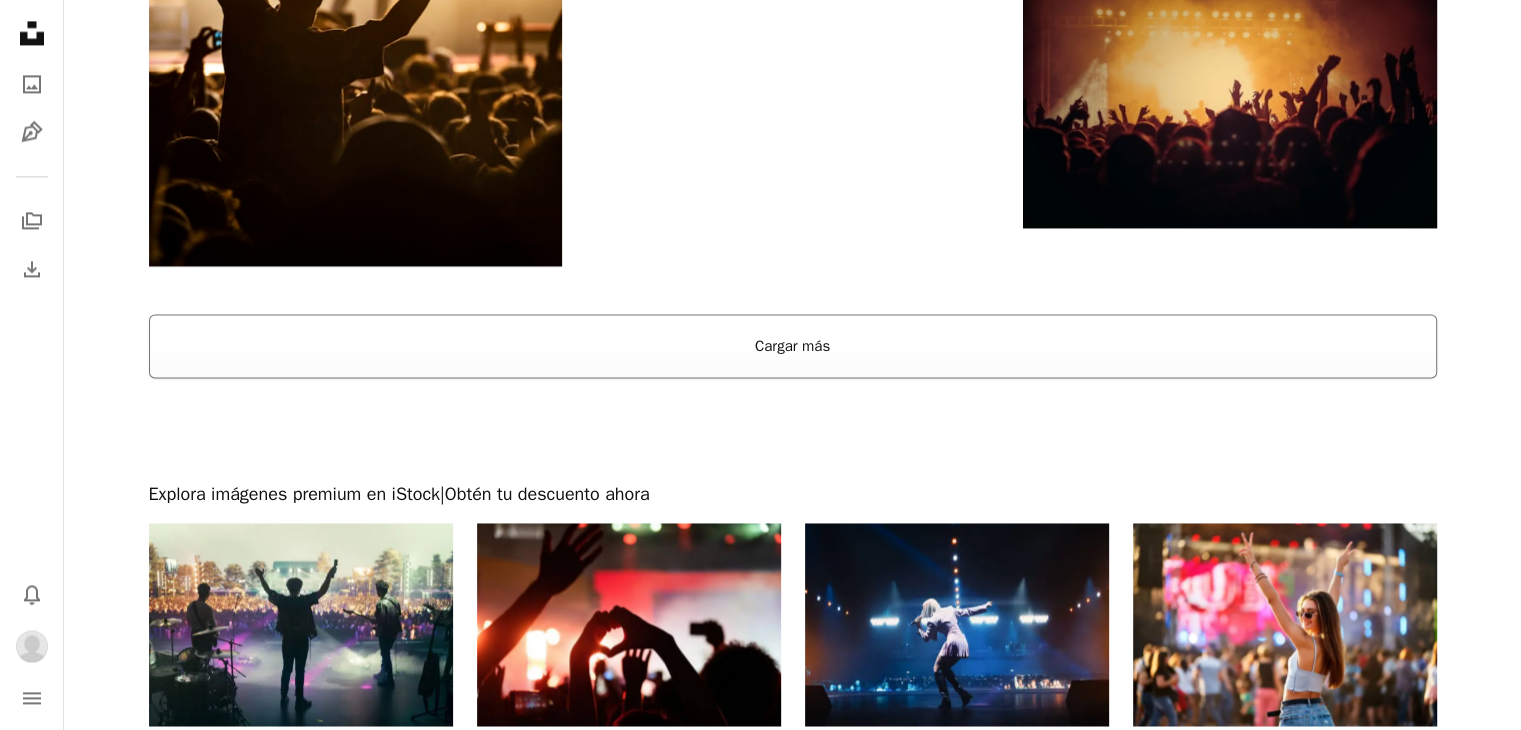 click on "Cargar más" at bounding box center [793, 346] 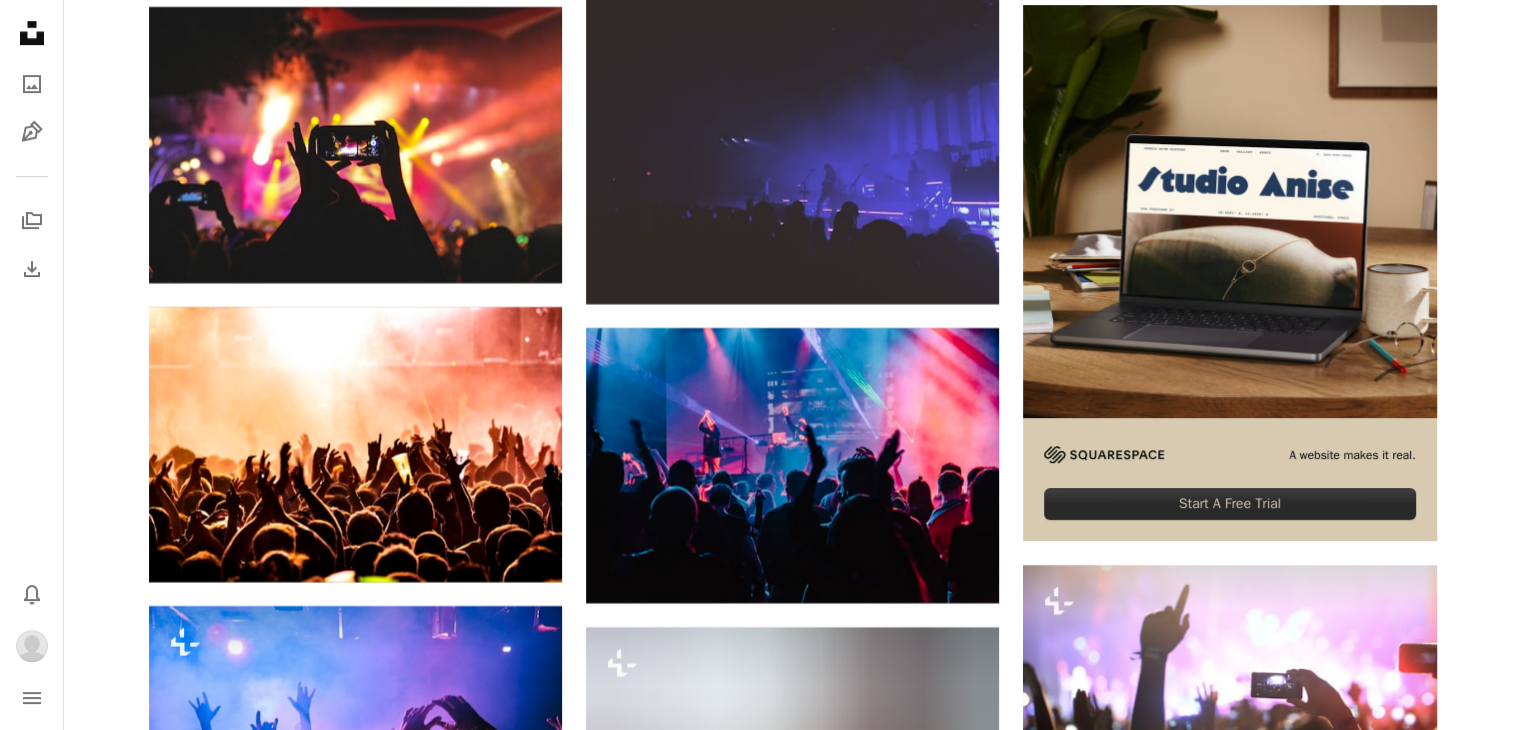 scroll, scrollTop: 8527, scrollLeft: 0, axis: vertical 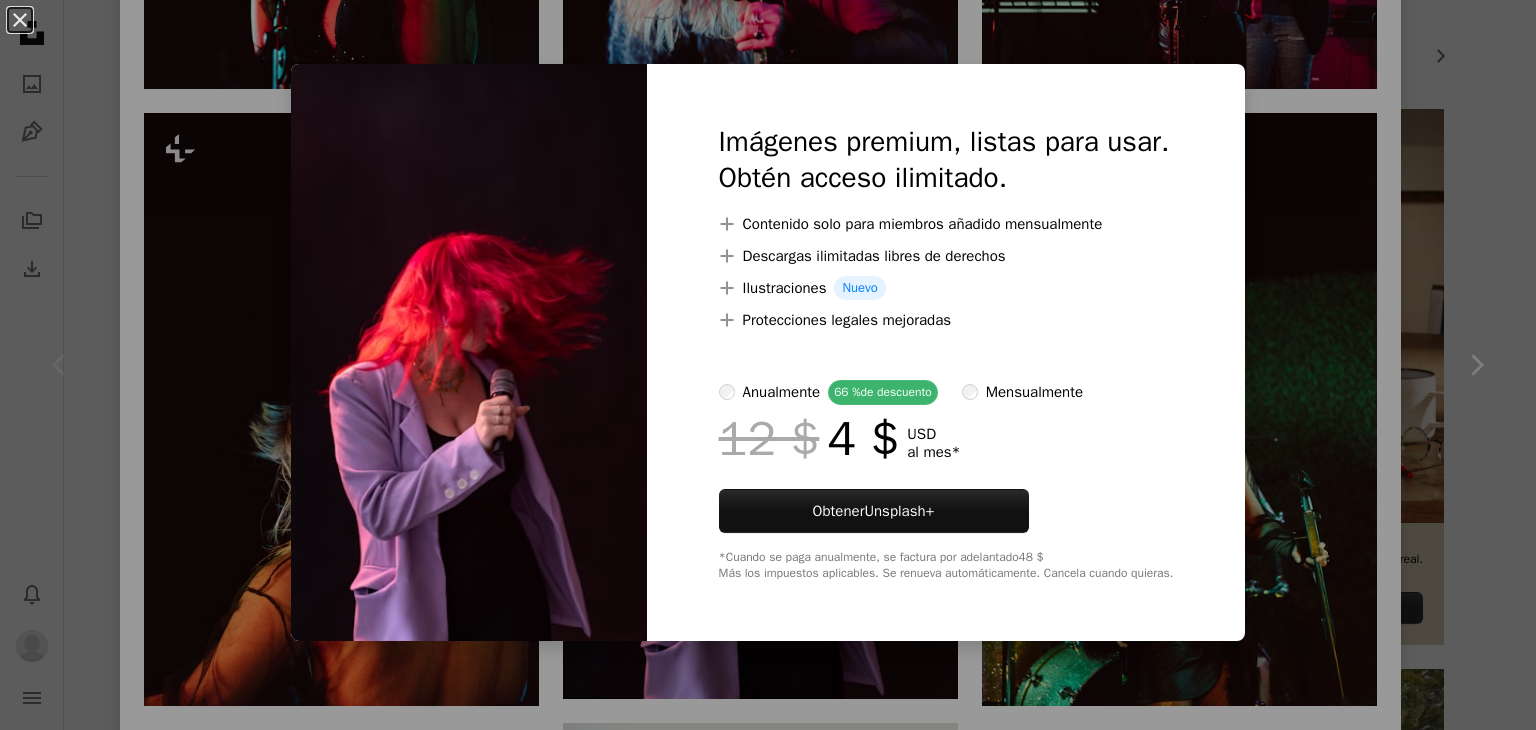click on "An X shape Imágenes premium, listas para usar. Obtén acceso ilimitado. A plus sign Contenido solo para miembros añadido mensualmente A plus sign Descargas ilimitadas libres de derechos A plus sign Ilustraciones  Nuevo A plus sign Protecciones legales mejoradas anualmente 66 %  de descuento mensualmente 12 $   4 $ USD al mes * Obtener  Unsplash+ *Cuando se paga anualmente, se factura por adelantado  48 $ Más los impuestos aplicables. Se renueva automáticamente. Cancela cuando quieras." at bounding box center (768, 365) 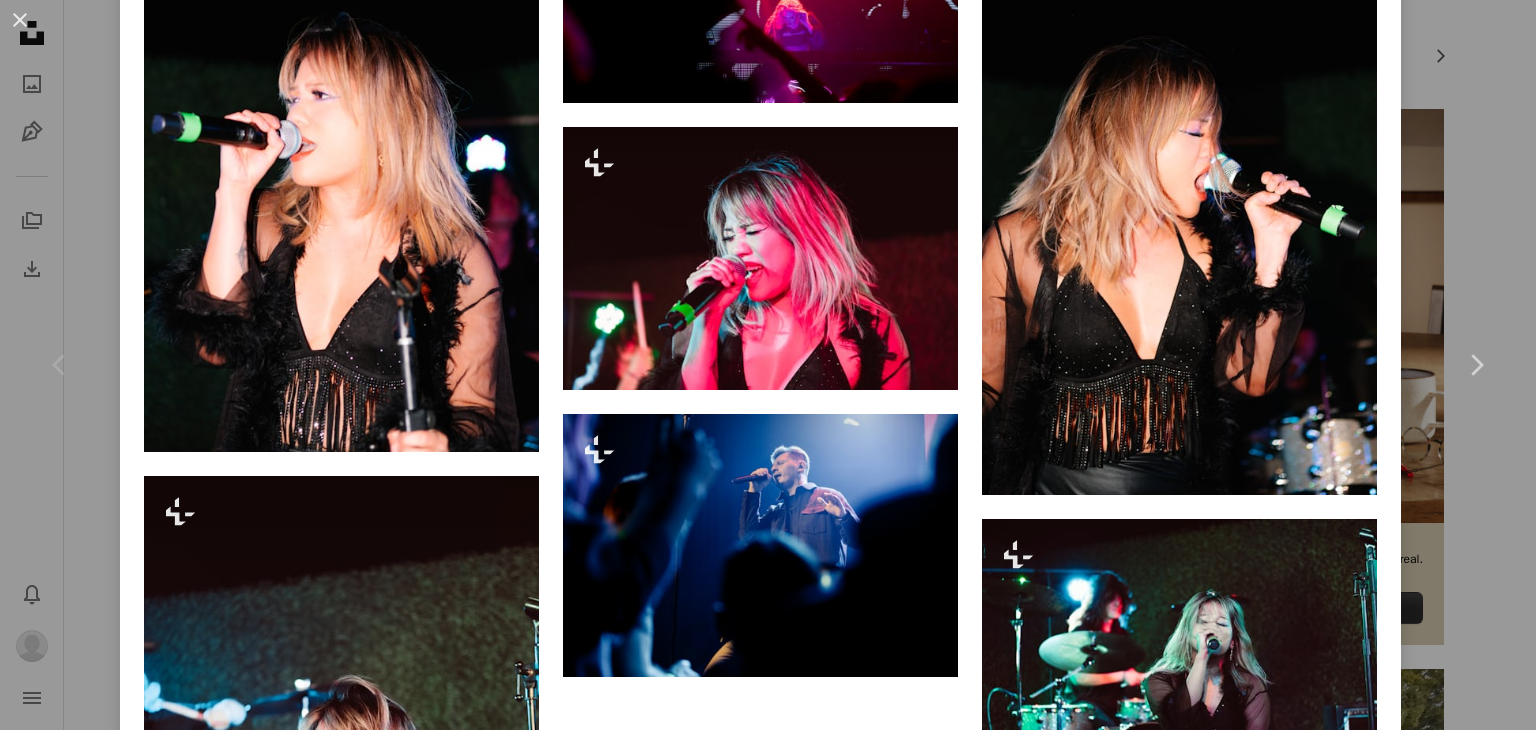 scroll, scrollTop: 3872, scrollLeft: 0, axis: vertical 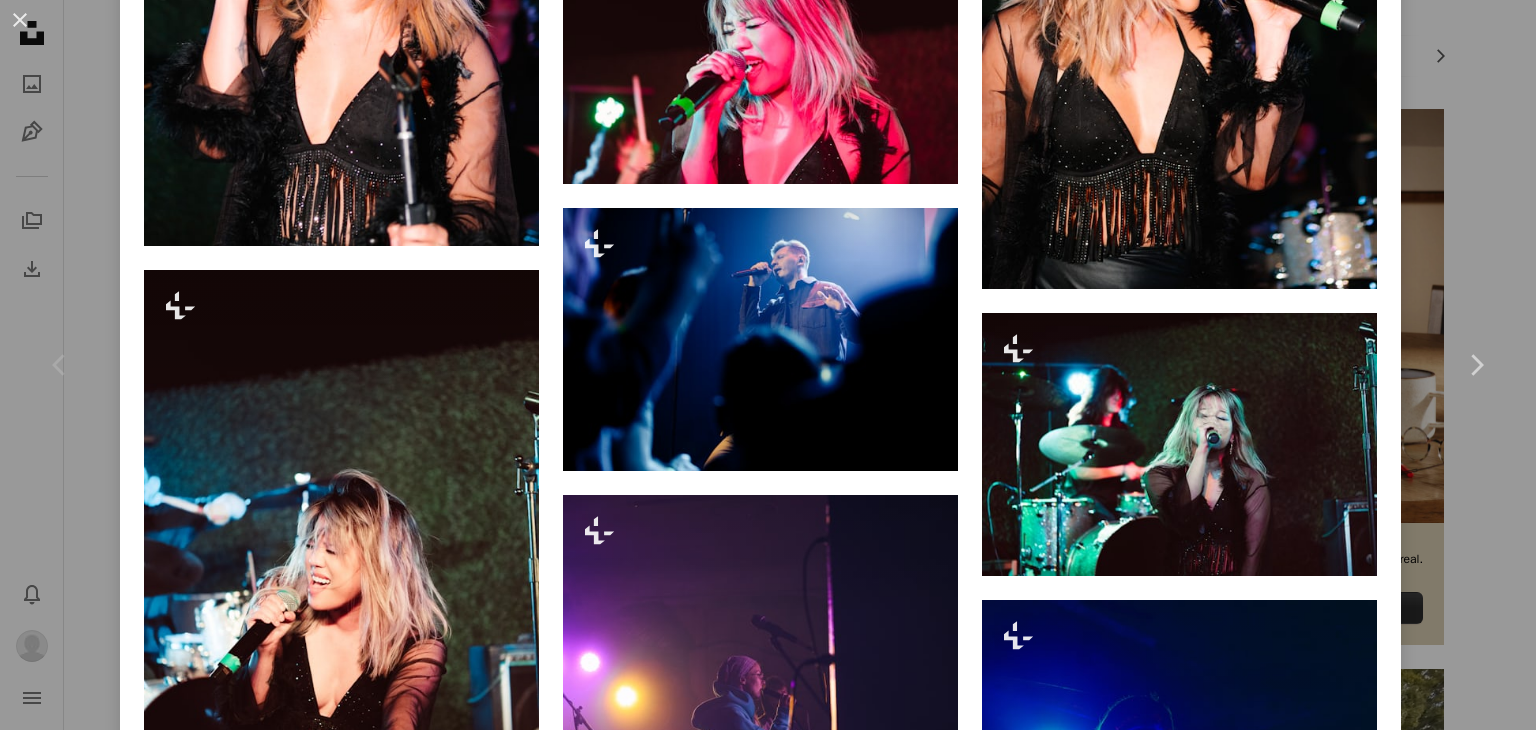 click on "No has confirmado tu correo electrónico  [EMAIL] .  Cambiar correo electrónico  o  Volver a enviar confirmación" at bounding box center (768, 2132) 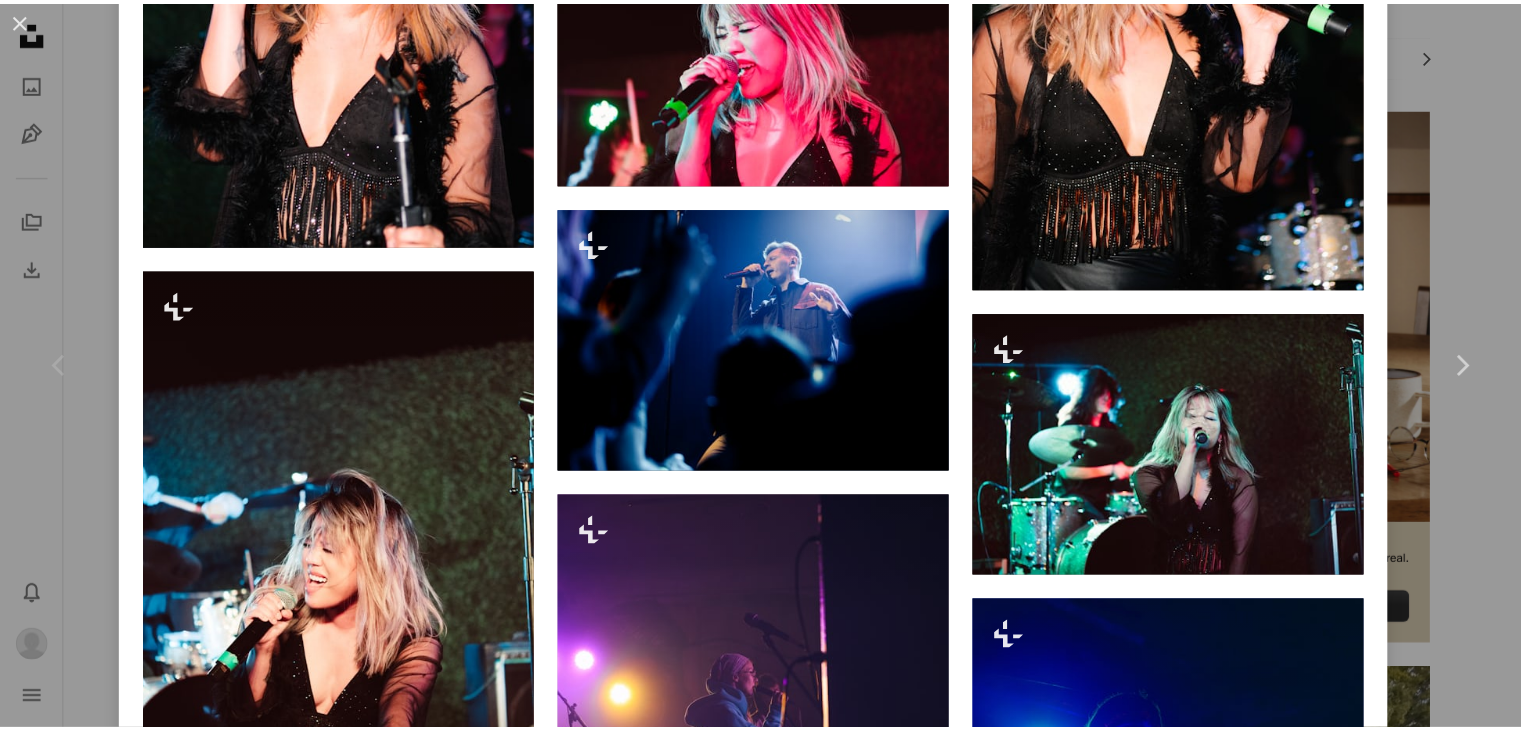 scroll, scrollTop: 4067, scrollLeft: 0, axis: vertical 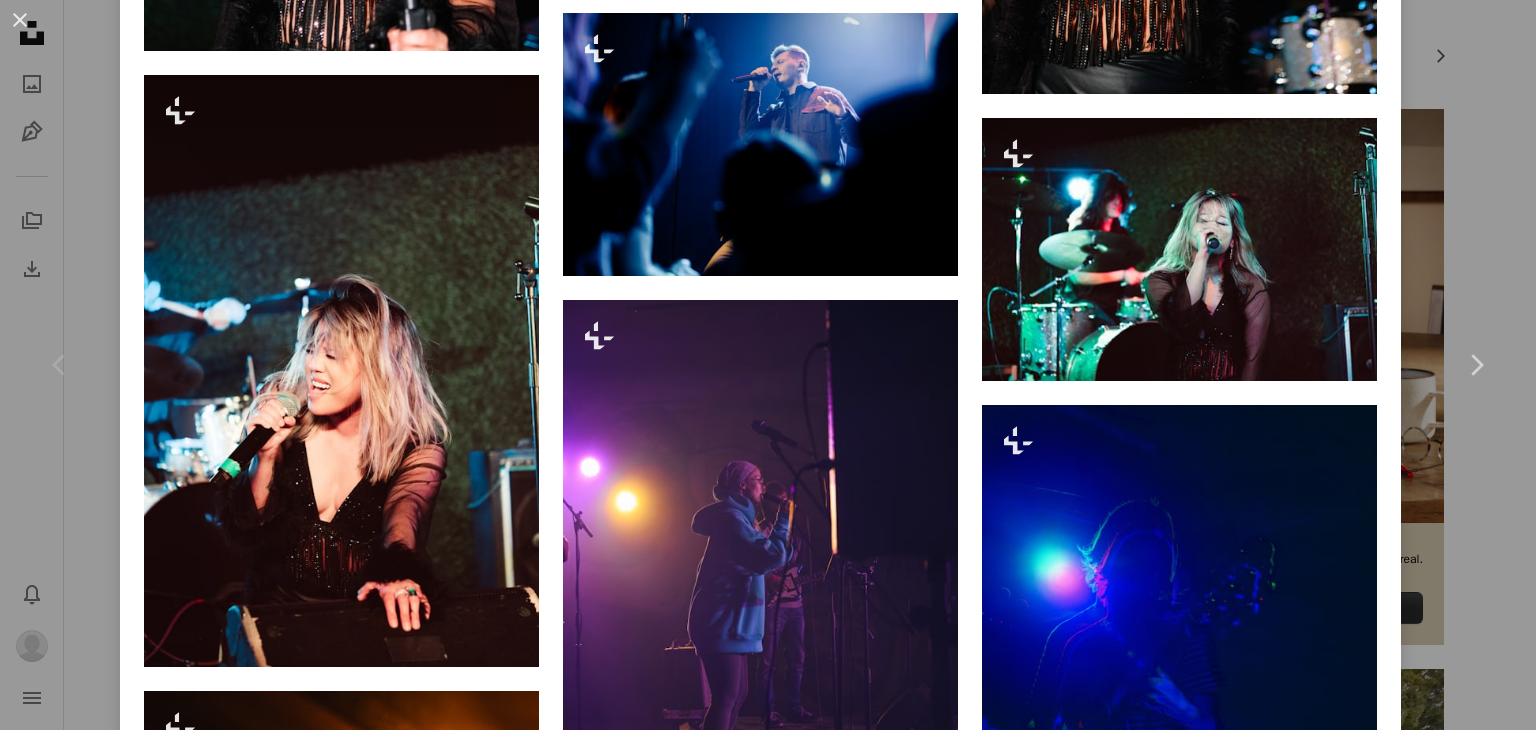 click on "Publicado el  [DATE] Con la  Licencia Unsplash+" at bounding box center (768, 365) 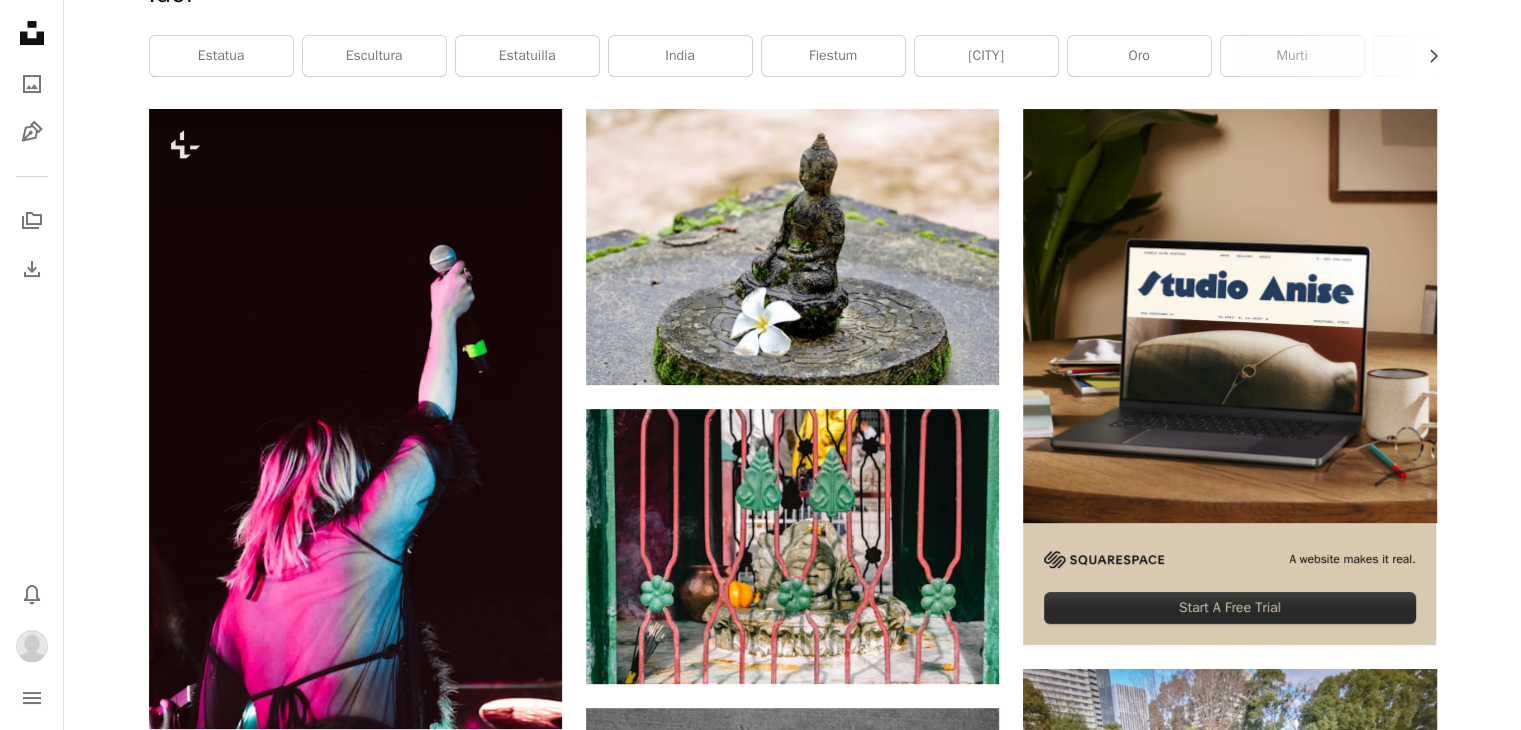 scroll, scrollTop: 0, scrollLeft: 0, axis: both 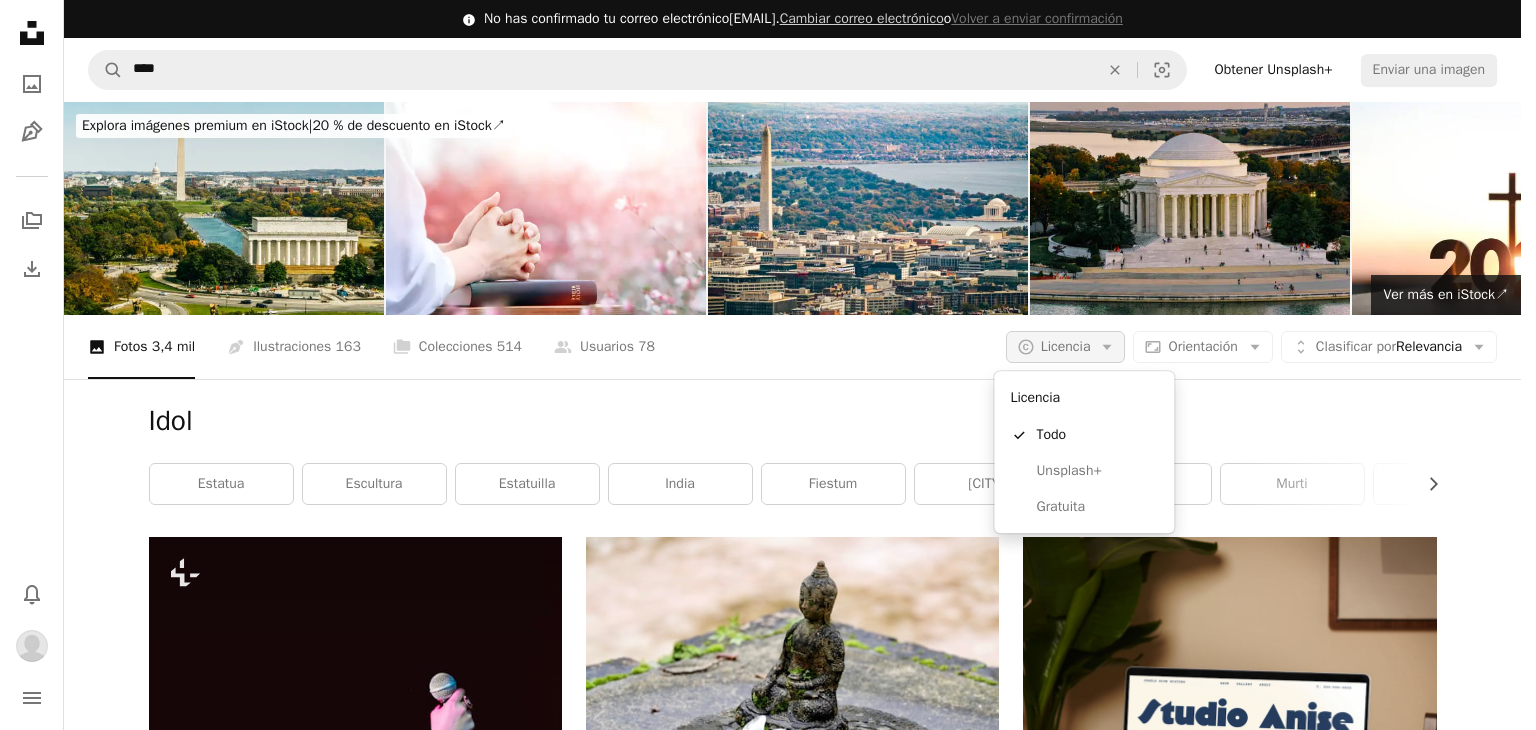 click on "Licencia" at bounding box center (1066, 346) 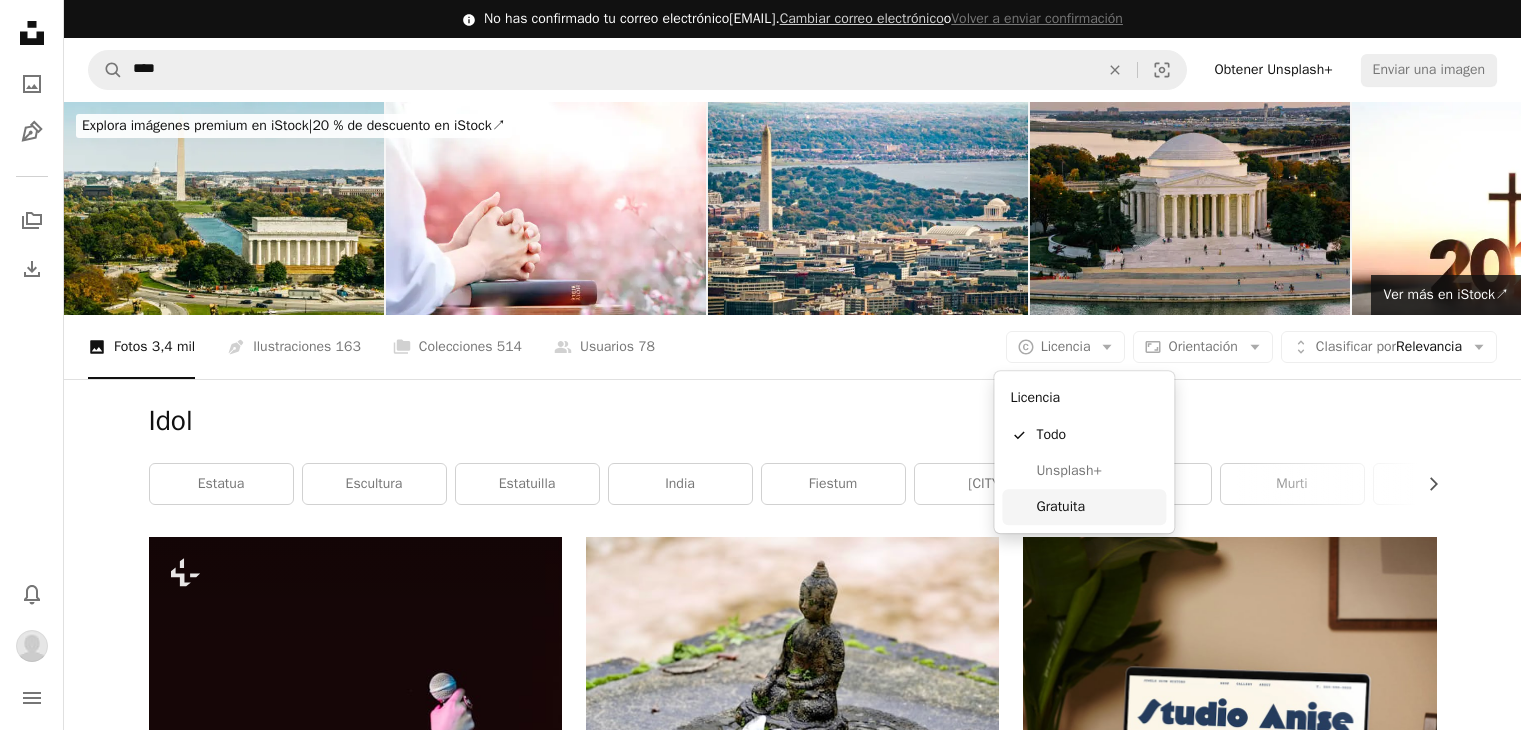 click on "Gratuita" at bounding box center [1084, 507] 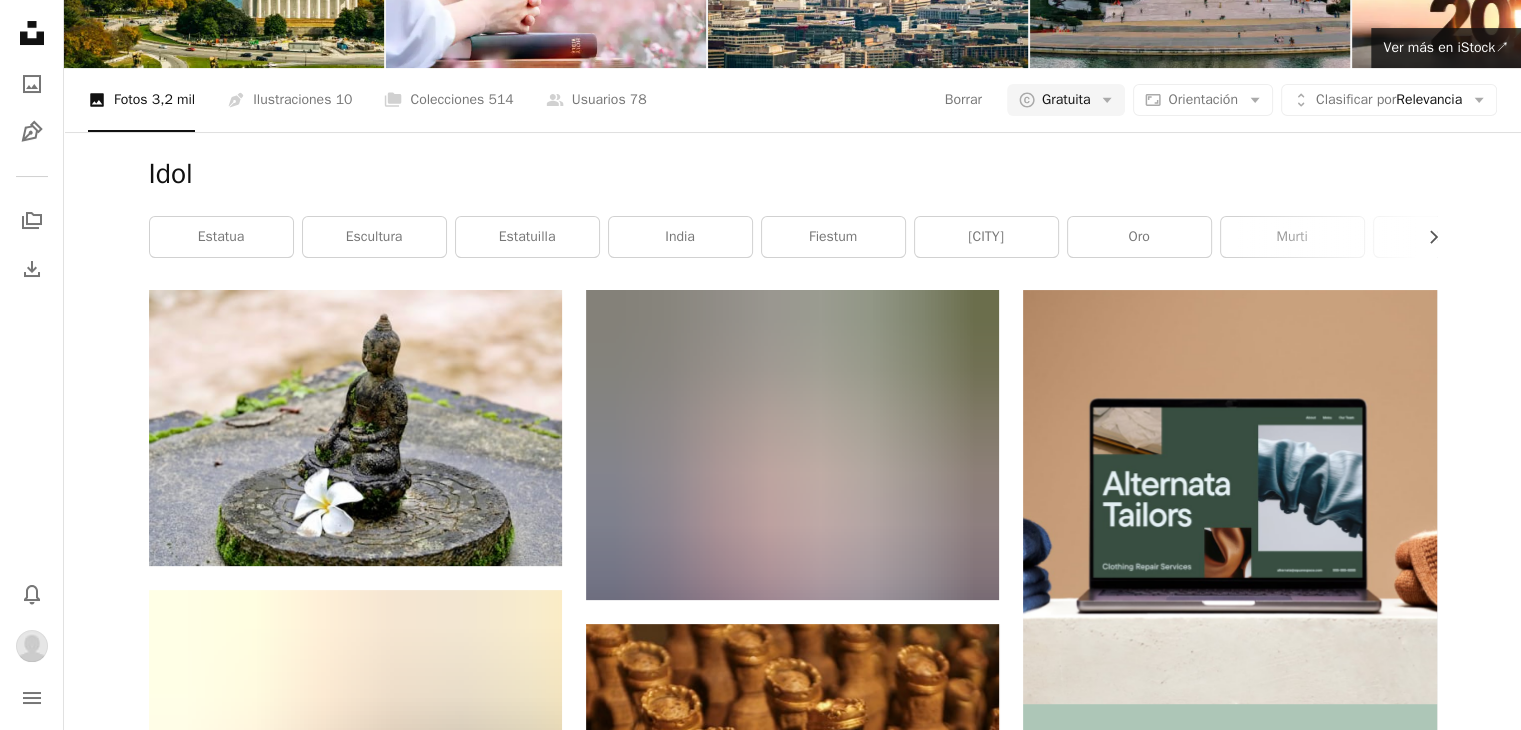 scroll, scrollTop: 0, scrollLeft: 0, axis: both 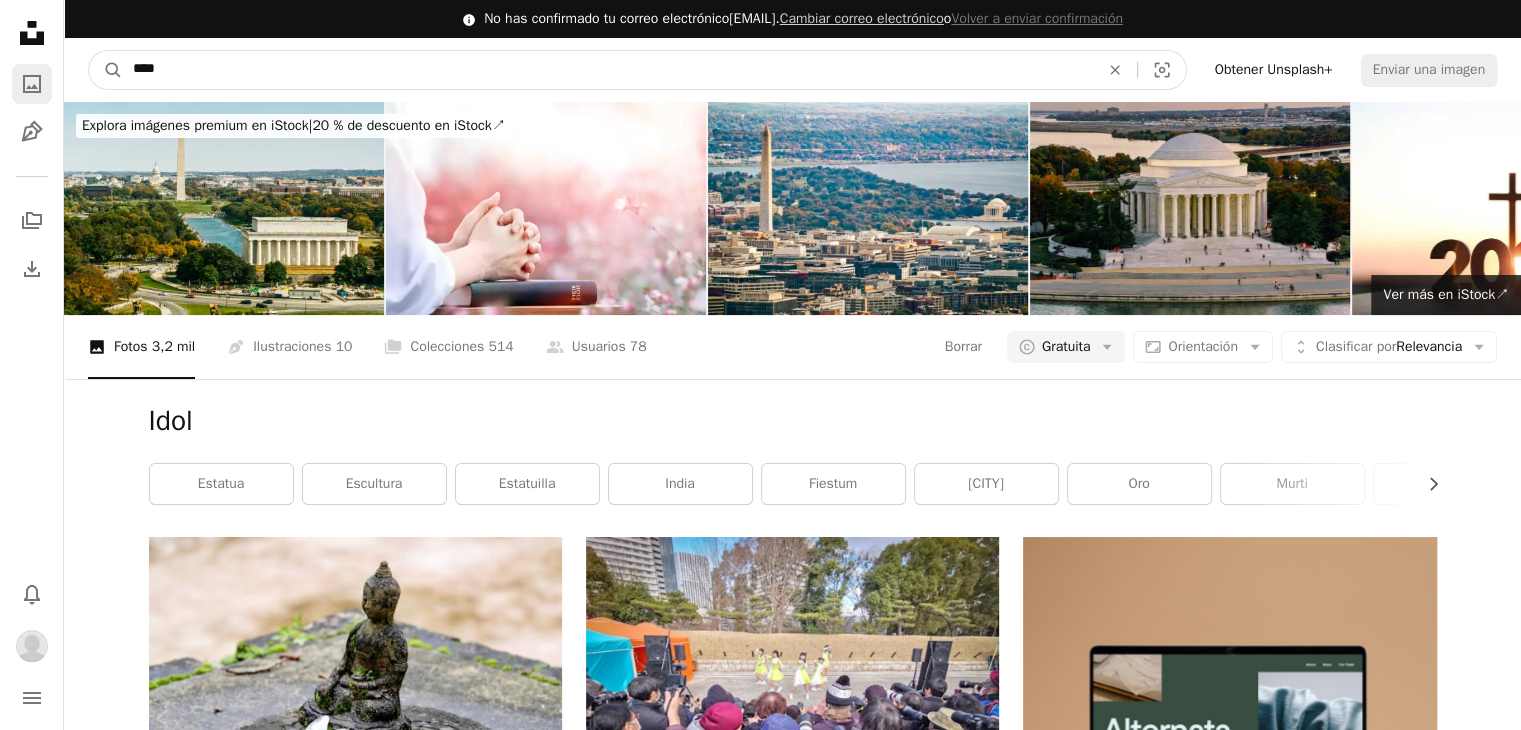 drag, startPoint x: 177, startPoint y: 86, endPoint x: 38, endPoint y: 94, distance: 139.23003 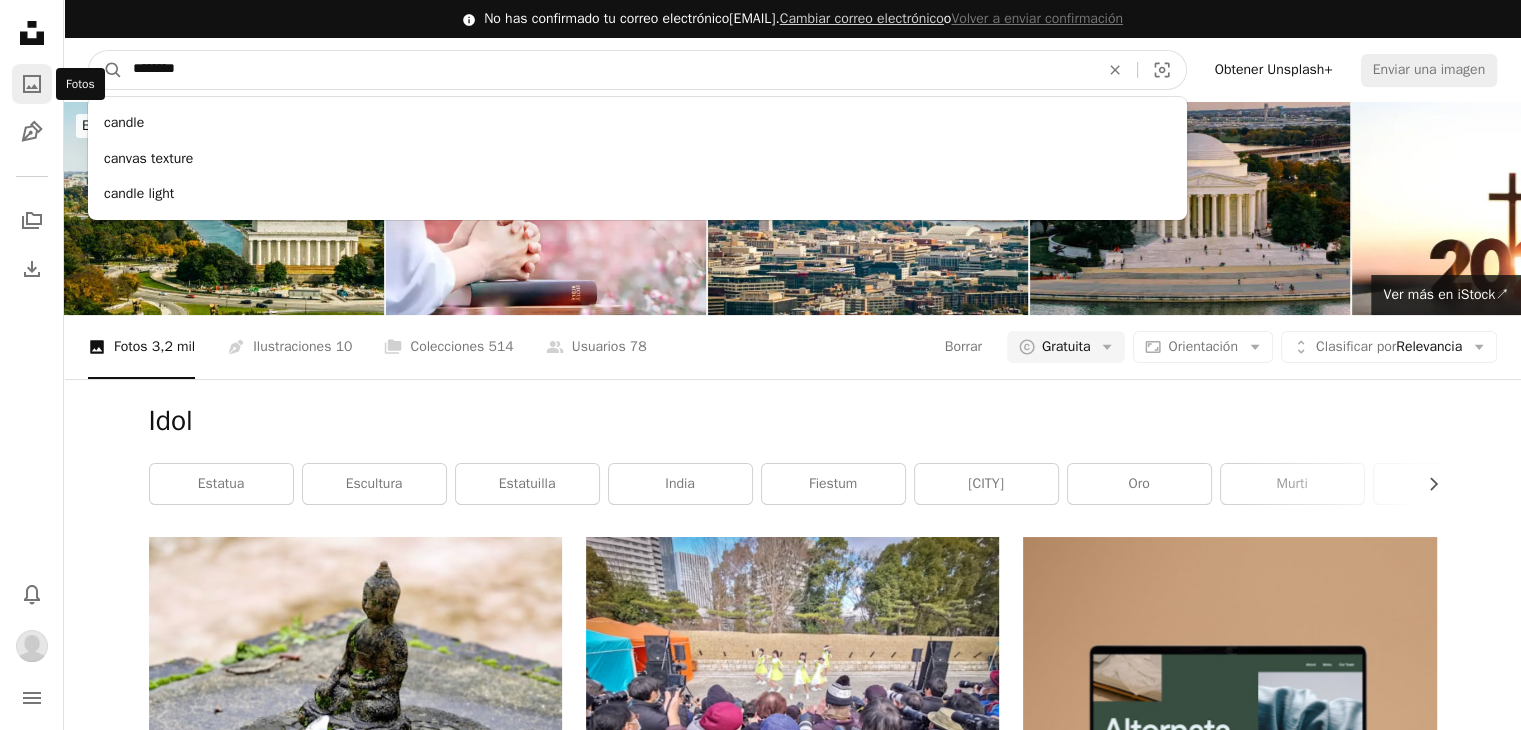 type on "********" 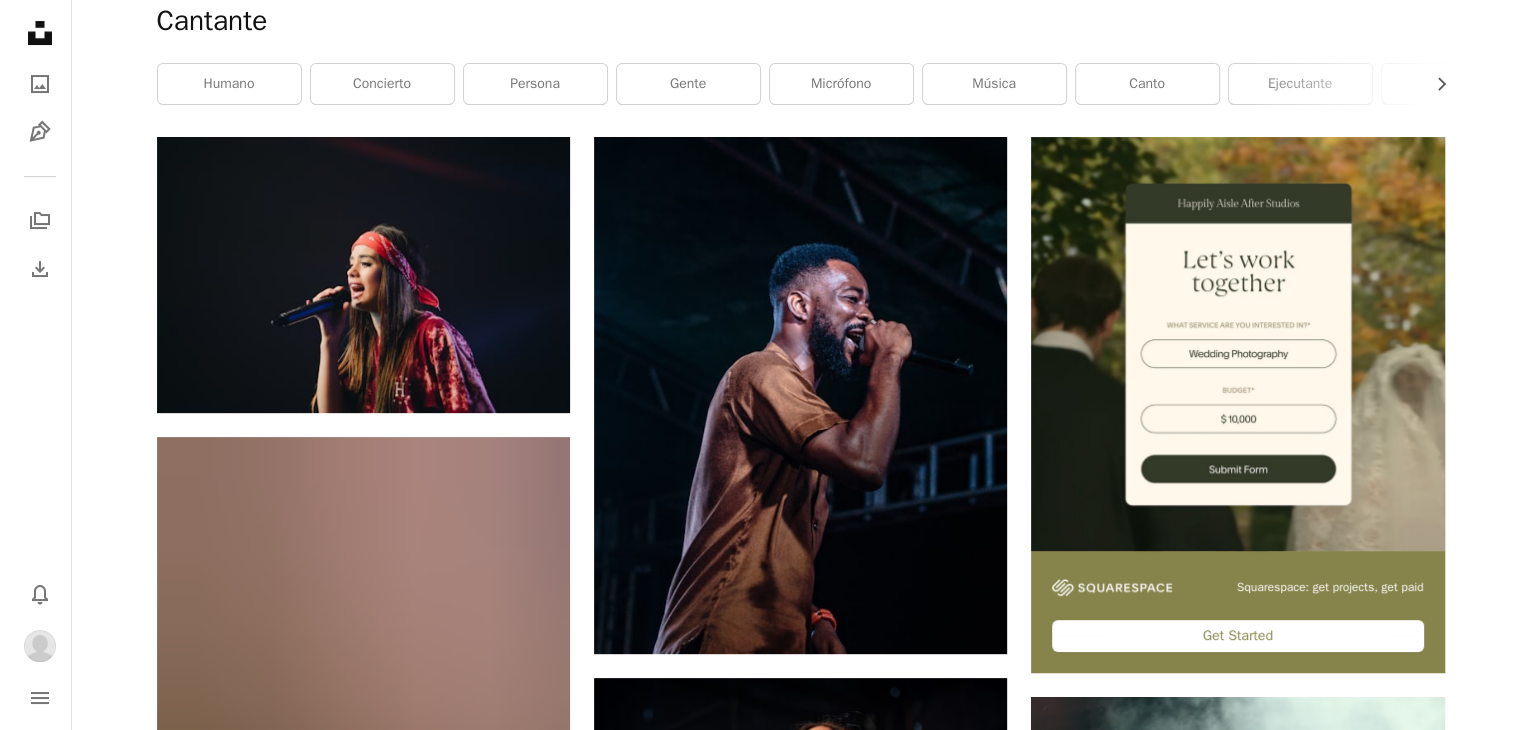 scroll, scrollTop: 374, scrollLeft: 0, axis: vertical 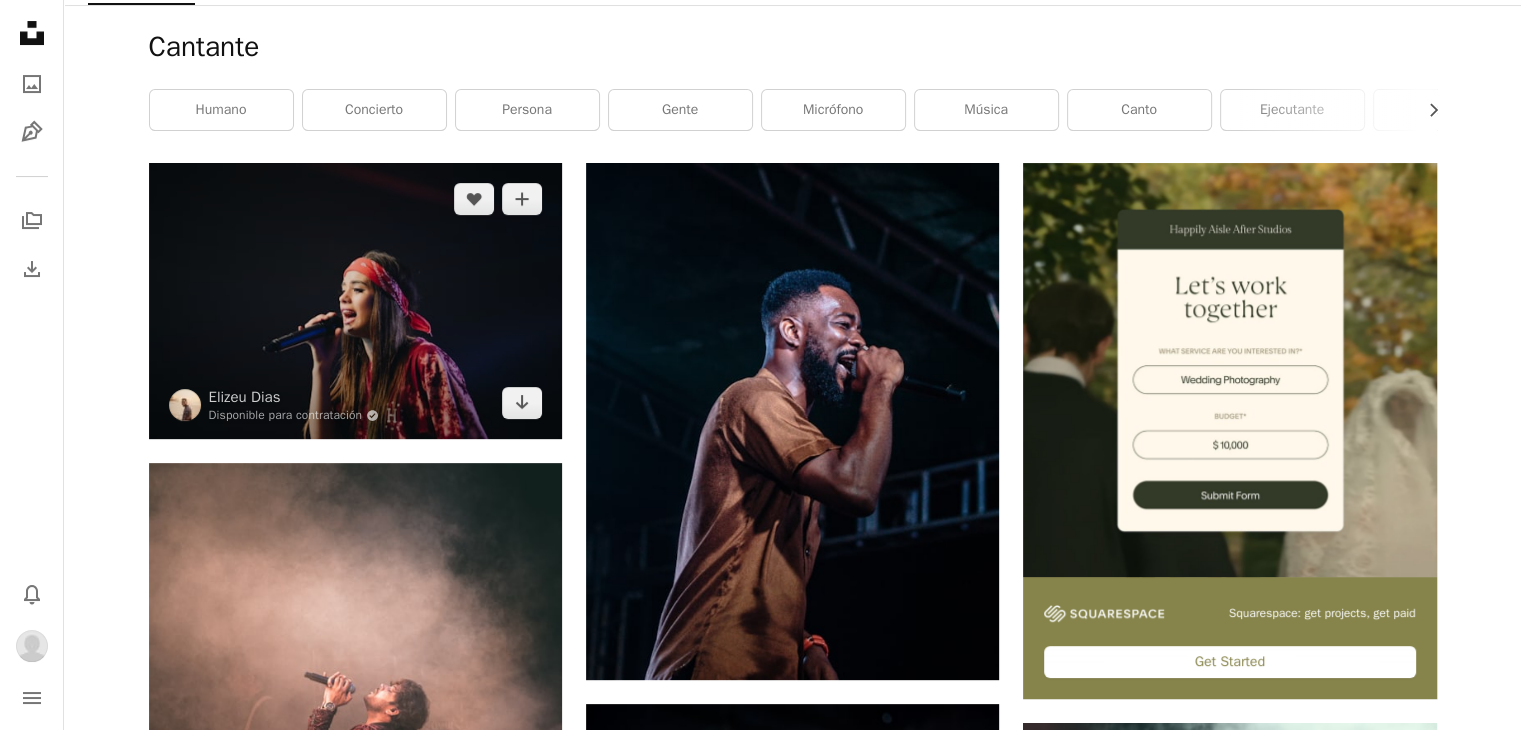 click at bounding box center [355, 301] 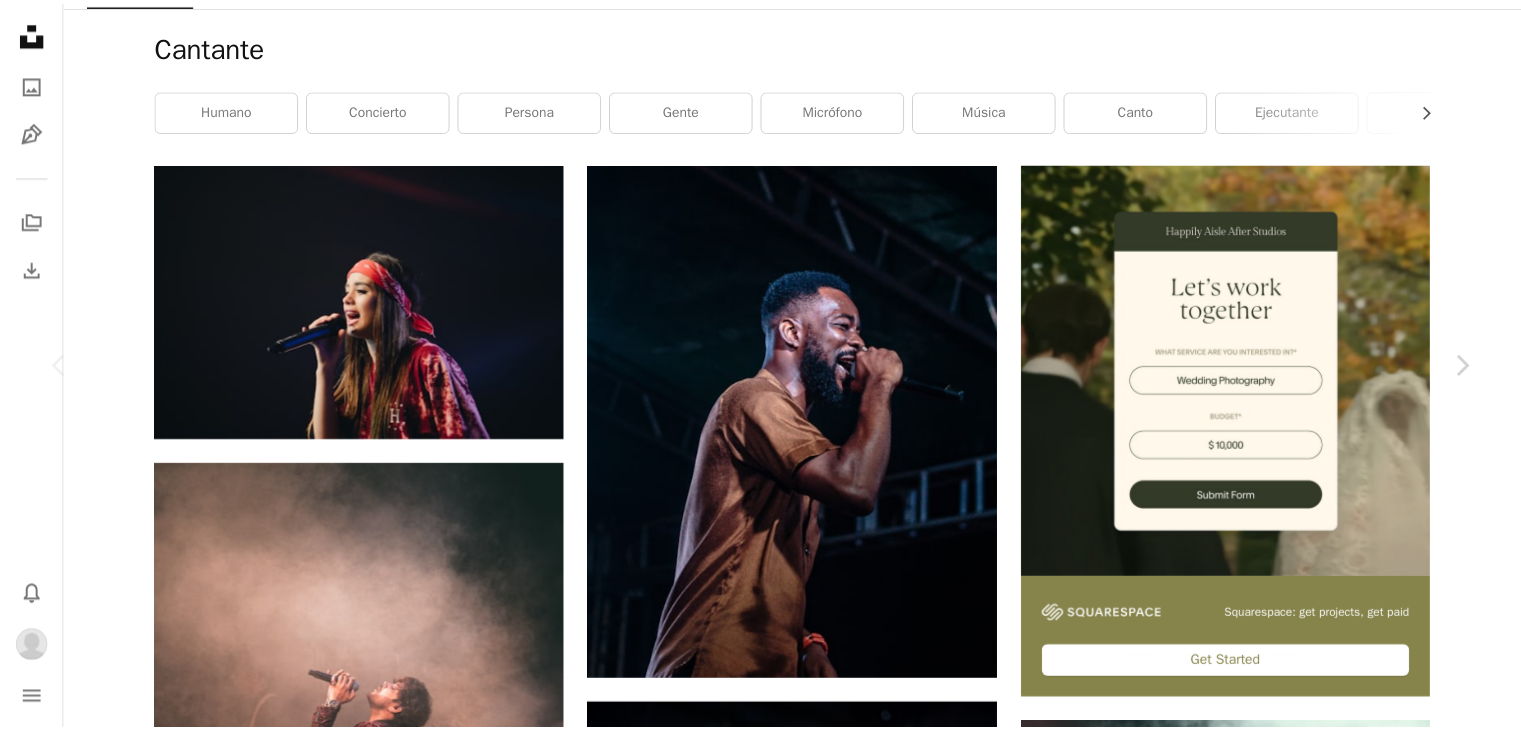 scroll, scrollTop: 5721, scrollLeft: 0, axis: vertical 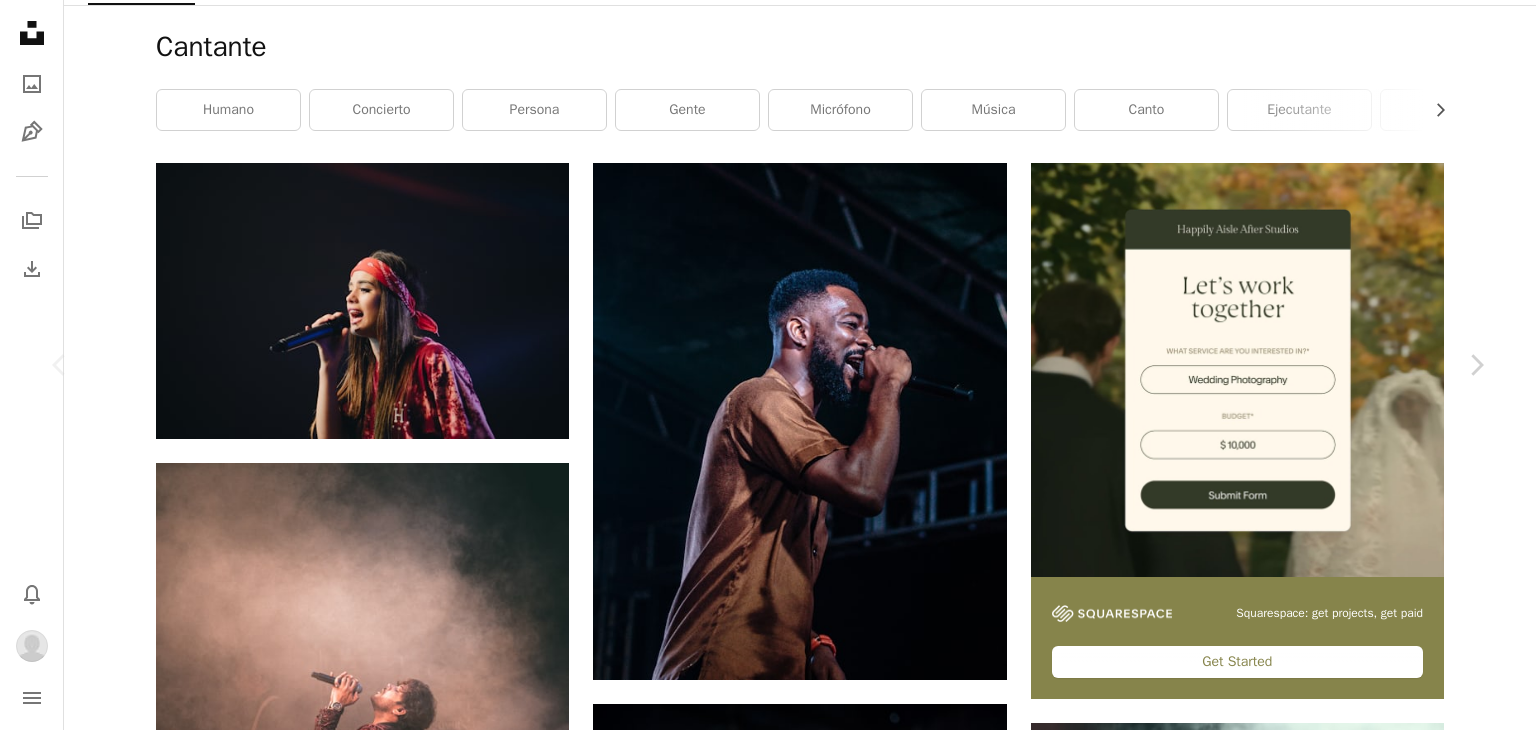 click on "Publicado el  [DATE] Con la  Licencia Unsplash+" at bounding box center [768, 4784] 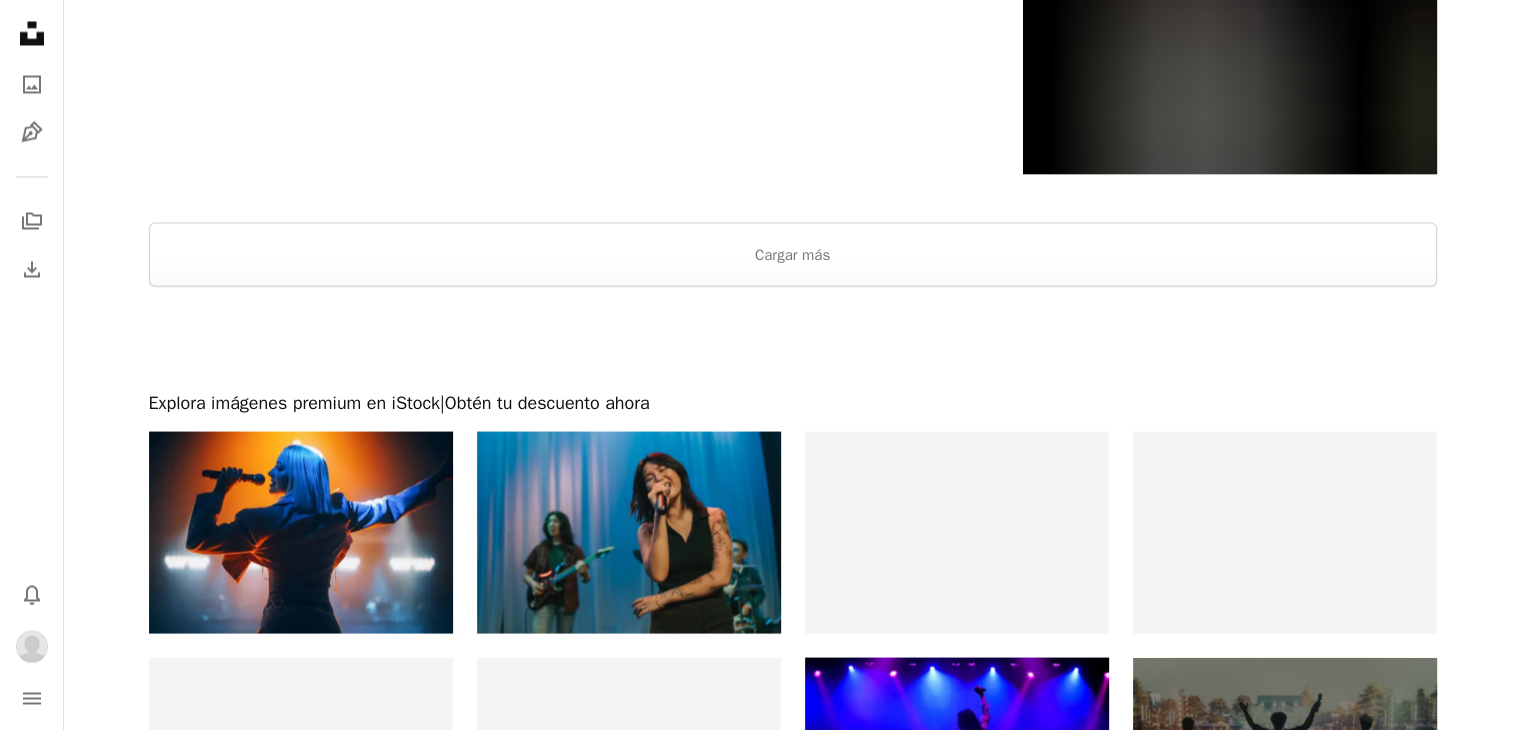 scroll, scrollTop: 3707, scrollLeft: 0, axis: vertical 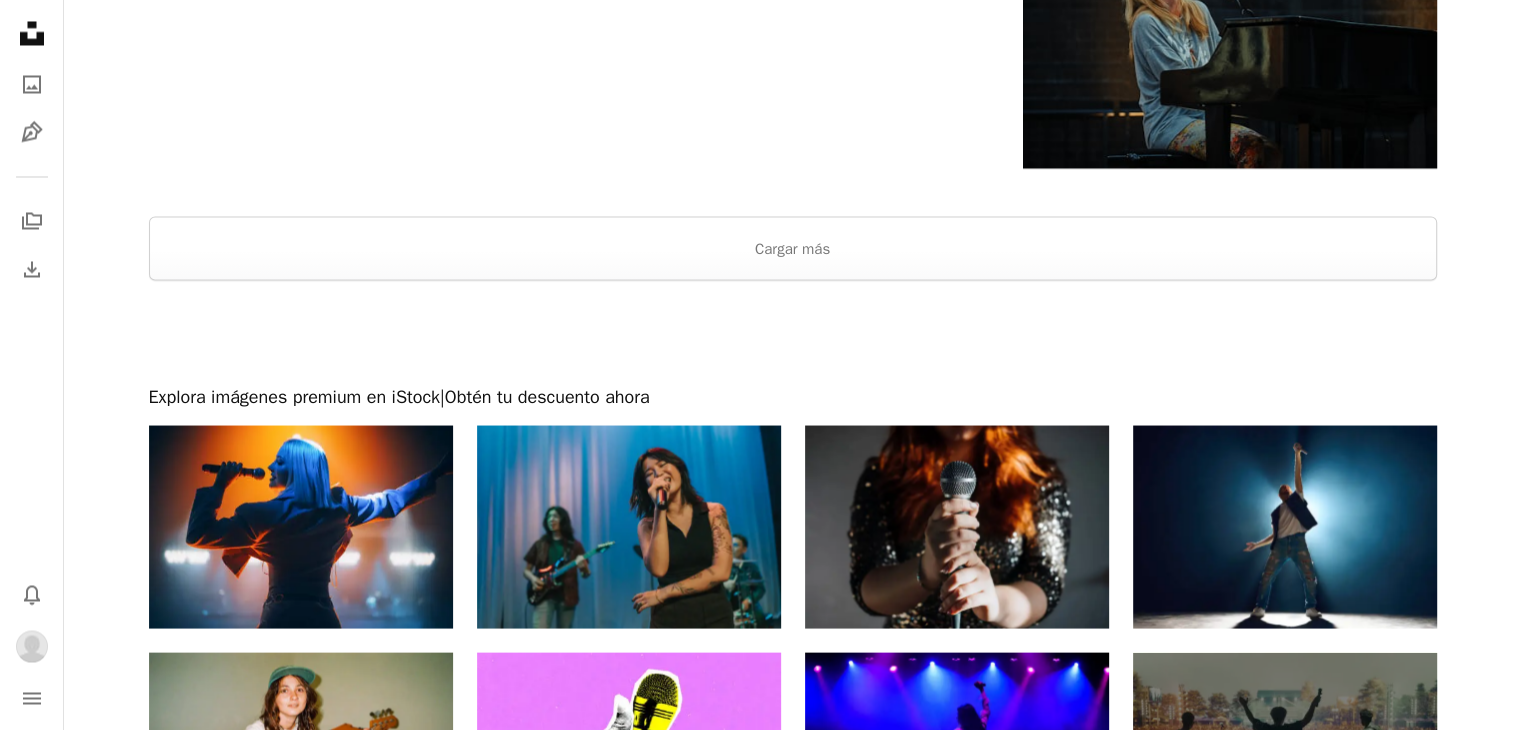 click at bounding box center (792, 332) 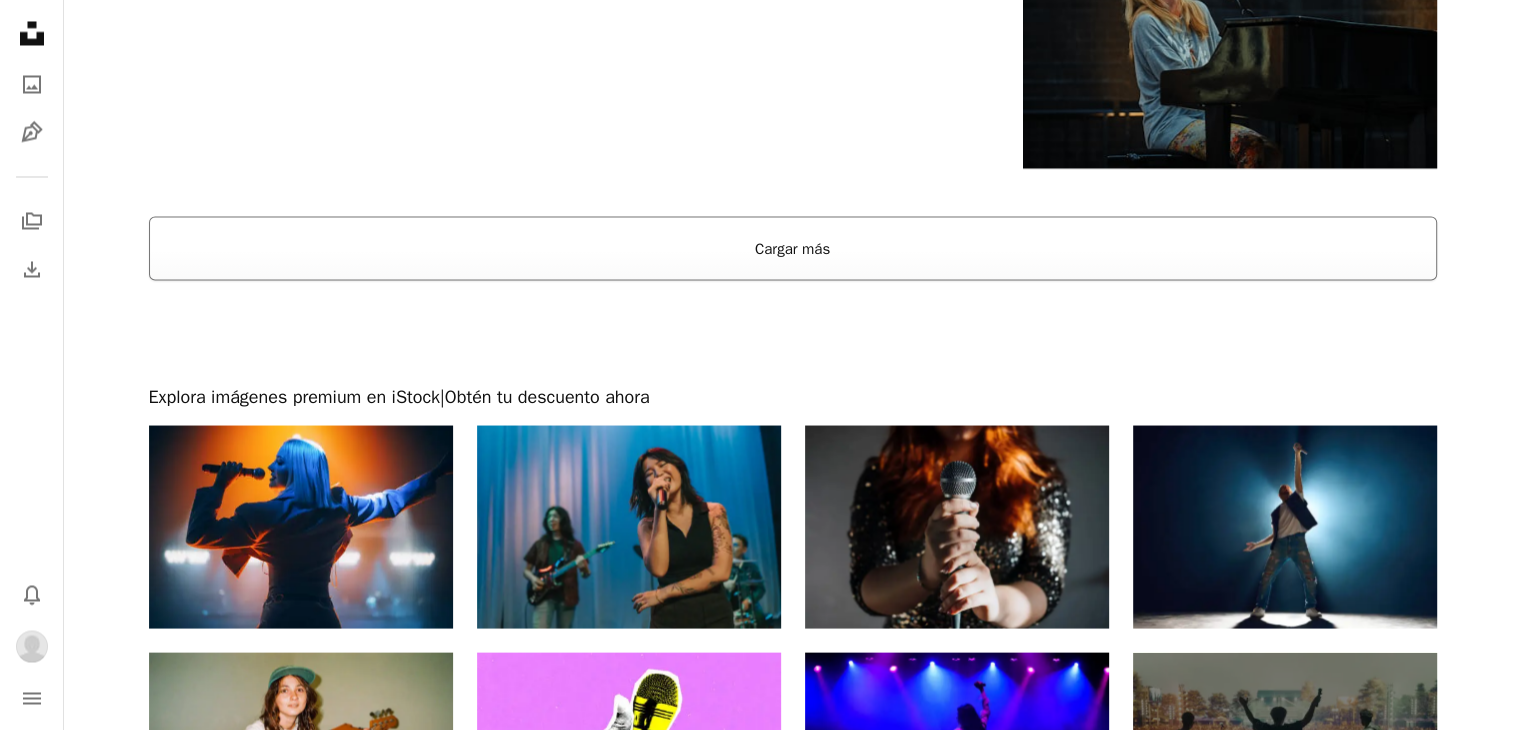 click on "Cargar más" at bounding box center (793, 248) 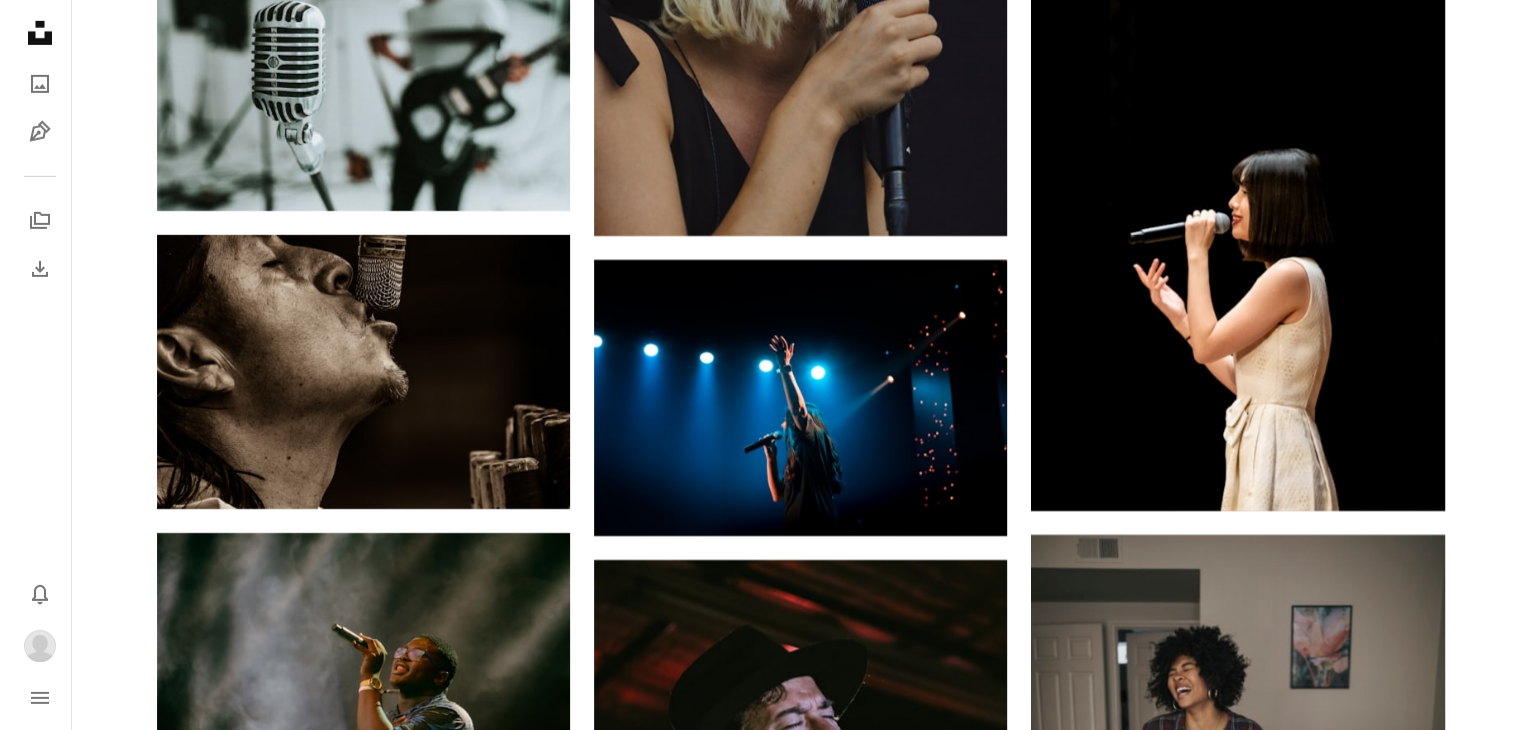 scroll, scrollTop: 6732, scrollLeft: 0, axis: vertical 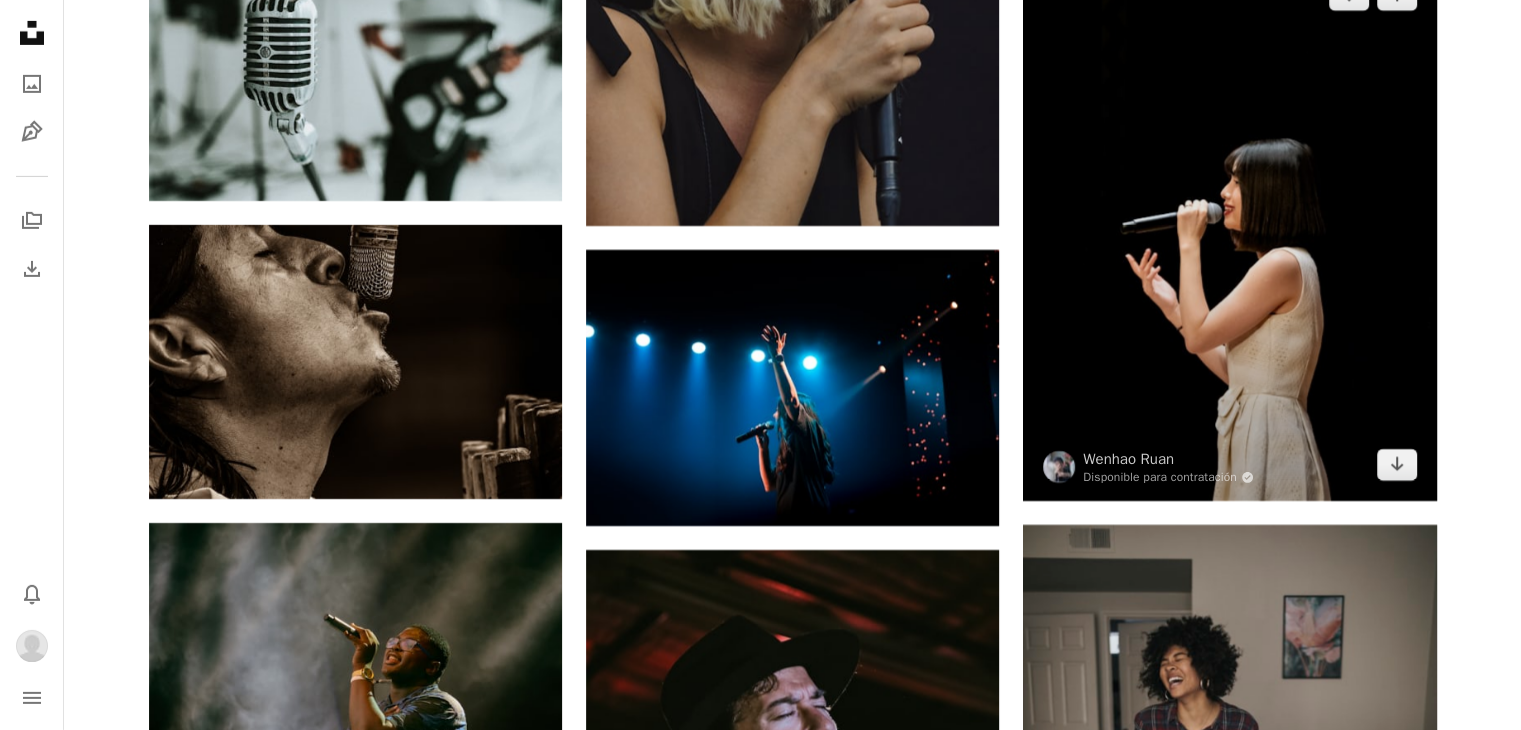 click at bounding box center (1229, 230) 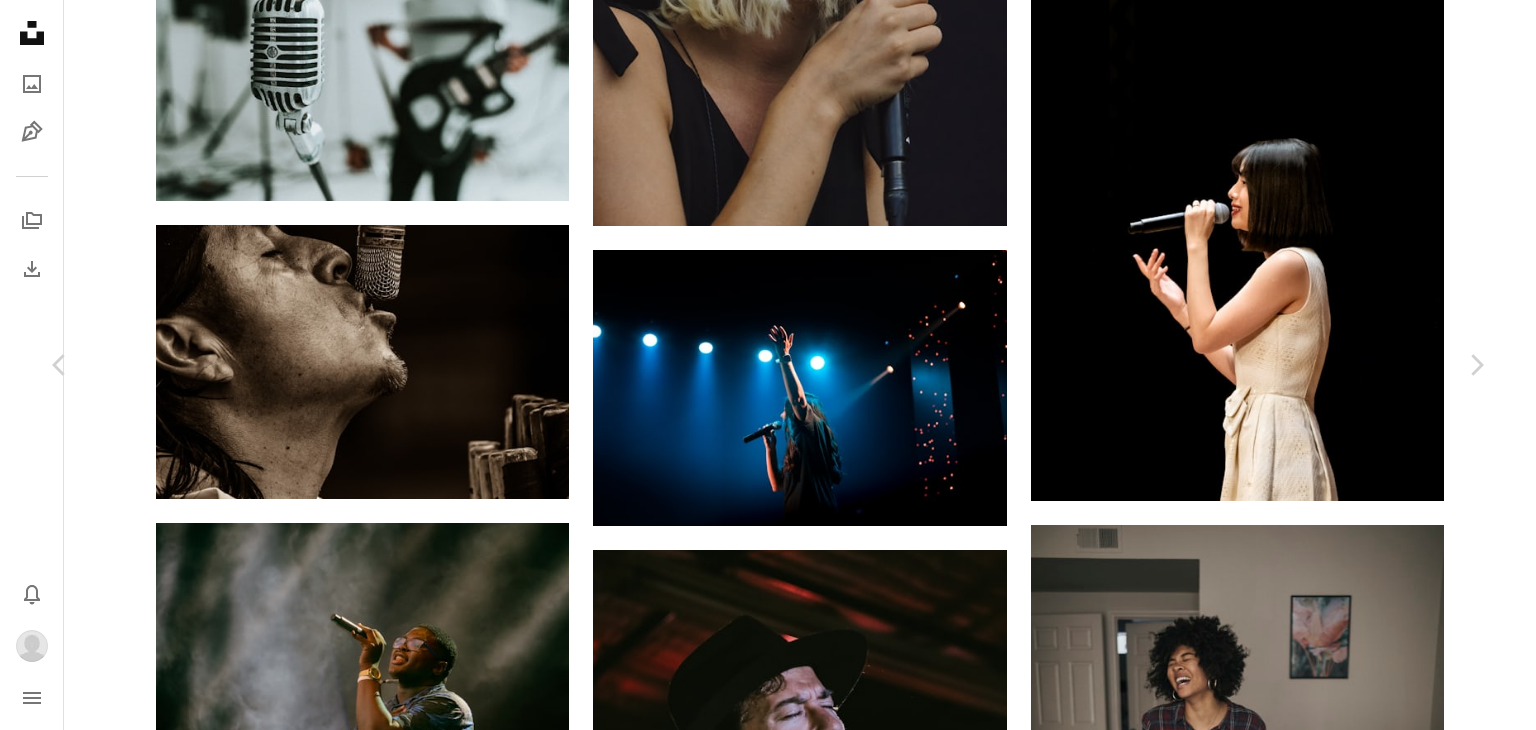 scroll, scrollTop: 4054, scrollLeft: 0, axis: vertical 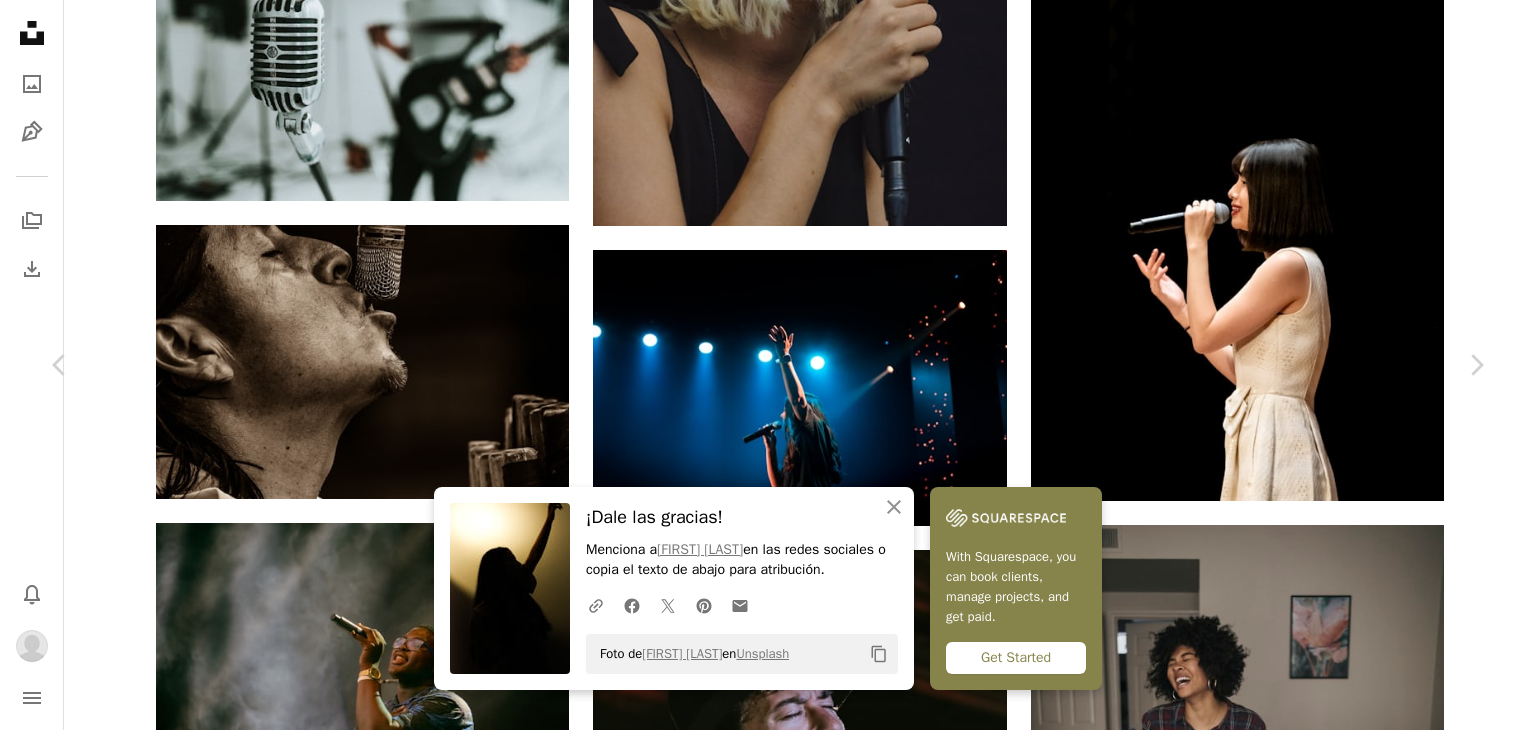 click on "No has confirmado tu correo electrónico  [EMAIL] .  Cambiar correo electrónico  o  Volver a enviar confirmación" at bounding box center [768, 2228] 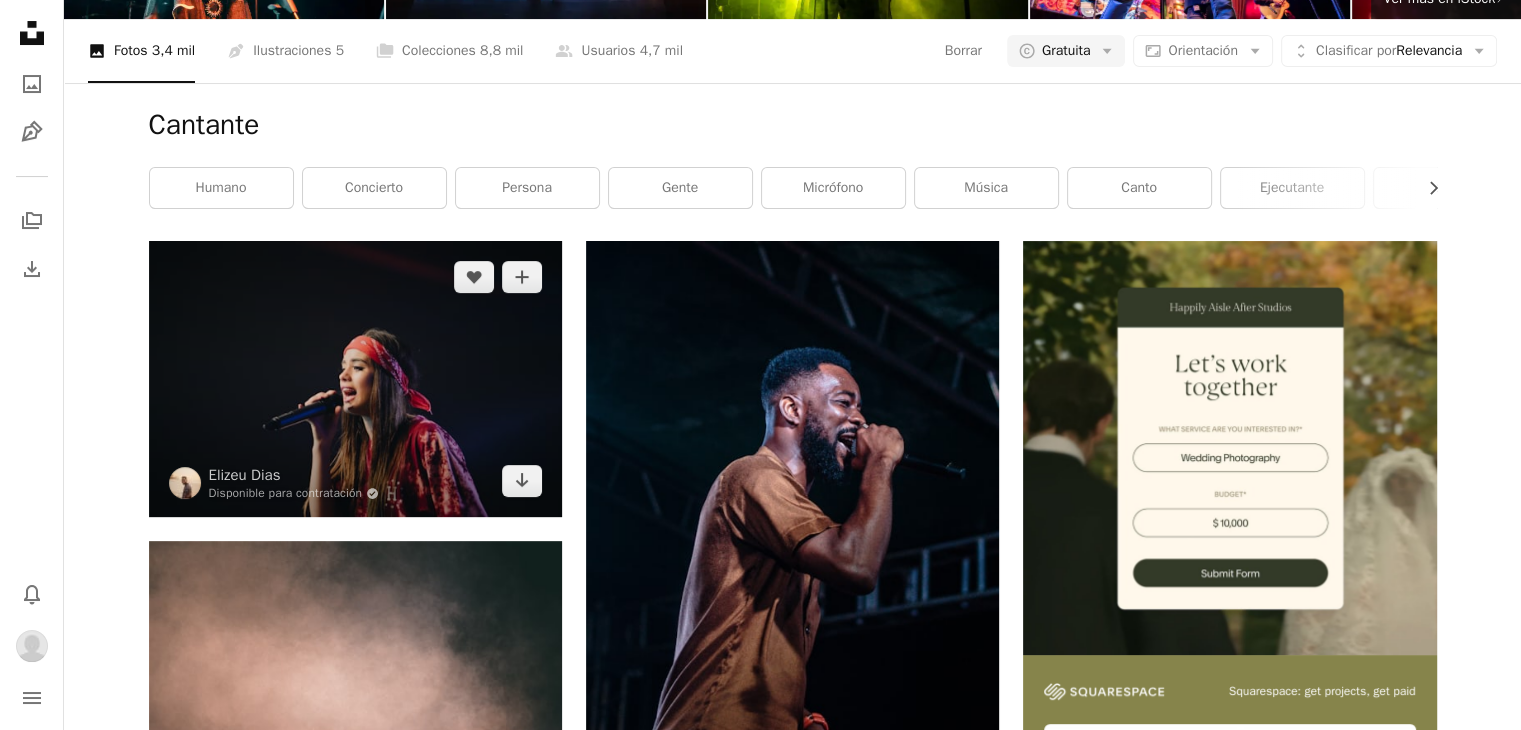 scroll, scrollTop: 0, scrollLeft: 0, axis: both 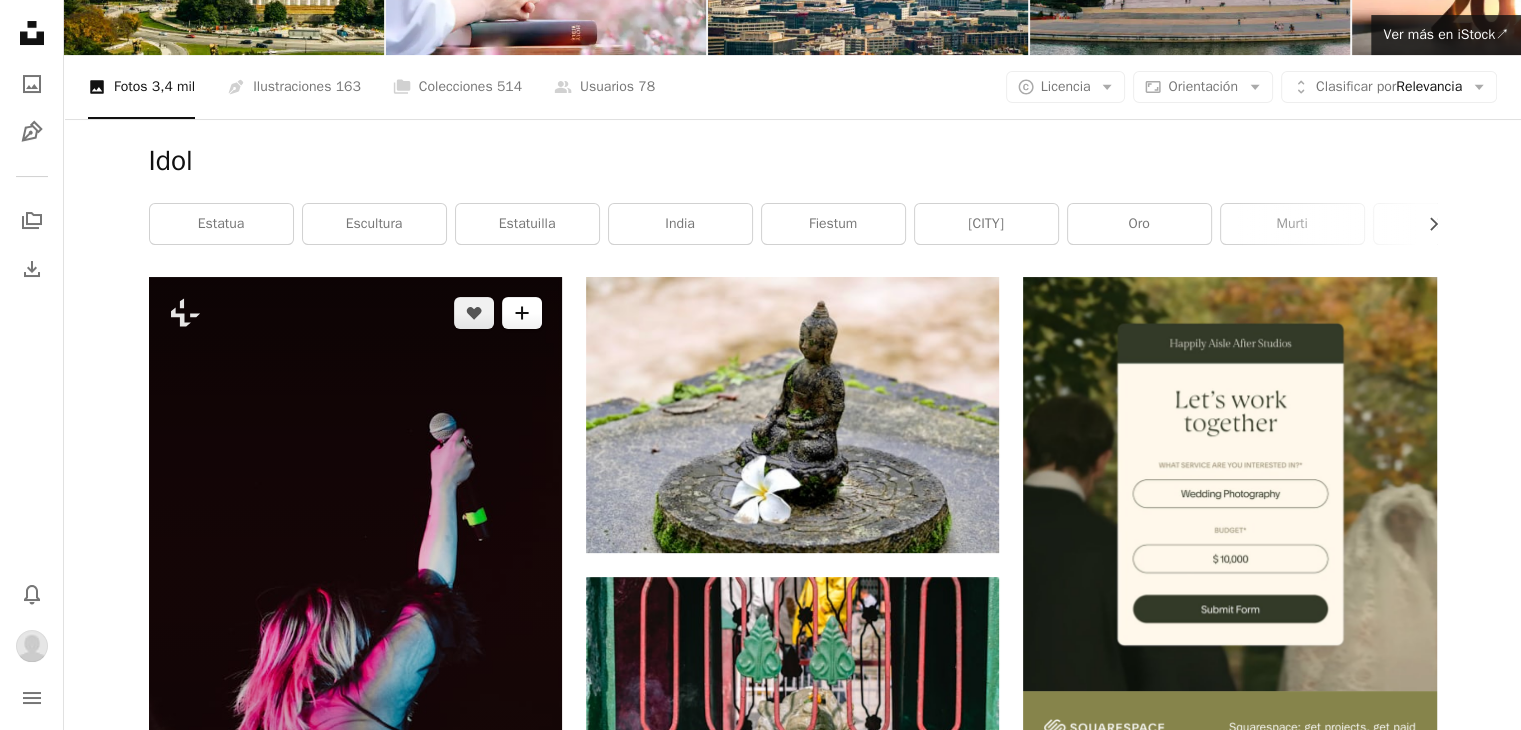 click on "A plus sign" 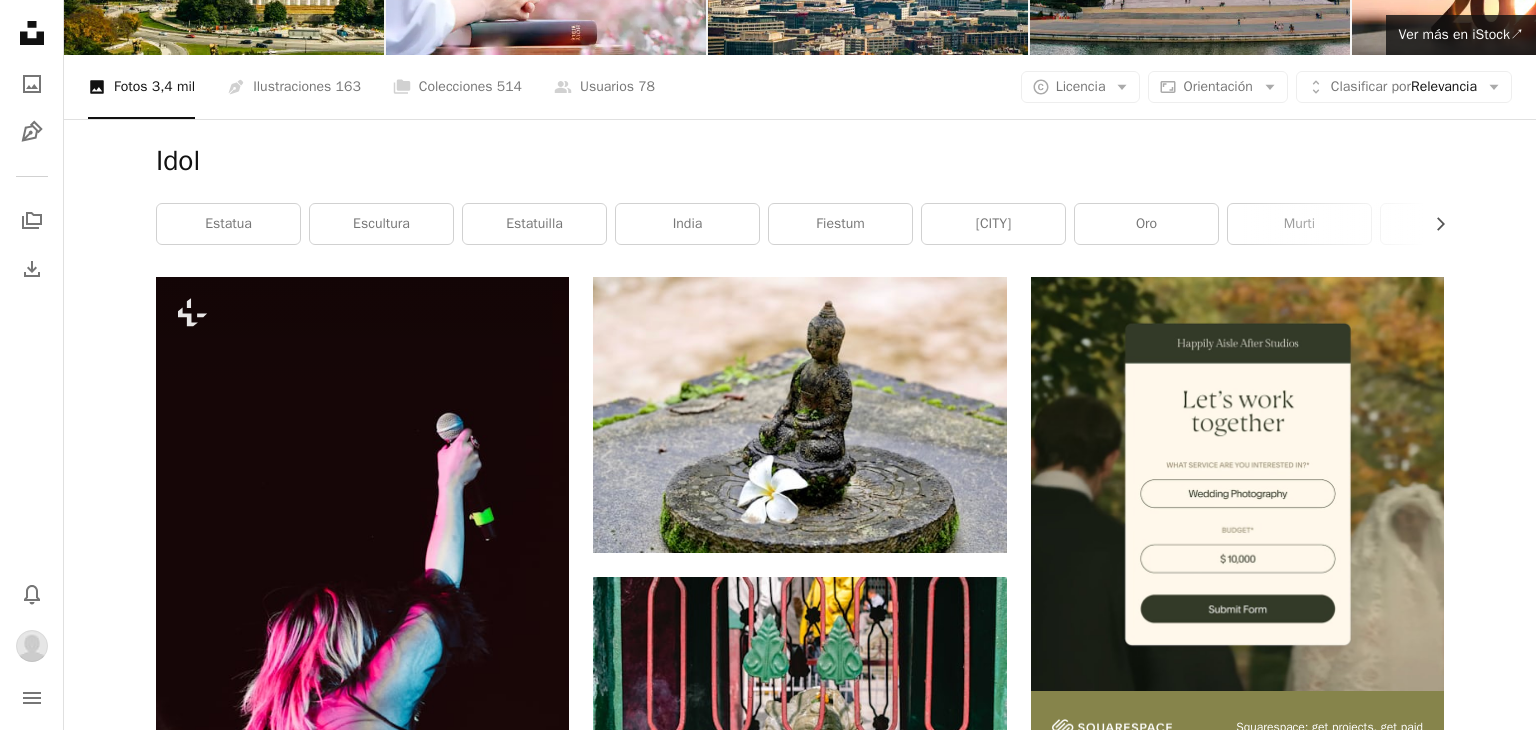 click on "No has confirmado tu correo electrónico  [EMAIL] .  Cambiar correo electrónico  o  Volver a enviar confirmación" at bounding box center [768, 4307] 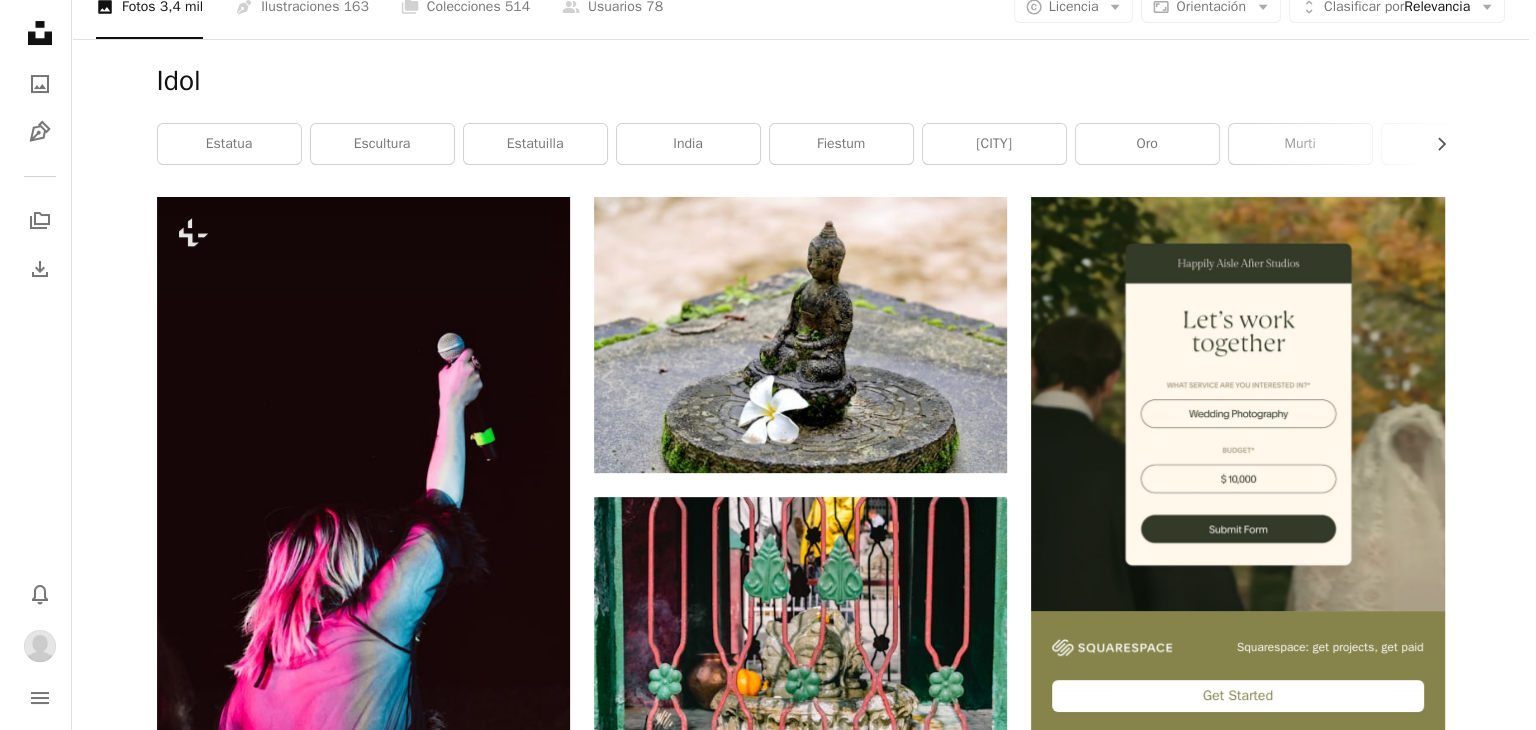 scroll, scrollTop: 320, scrollLeft: 0, axis: vertical 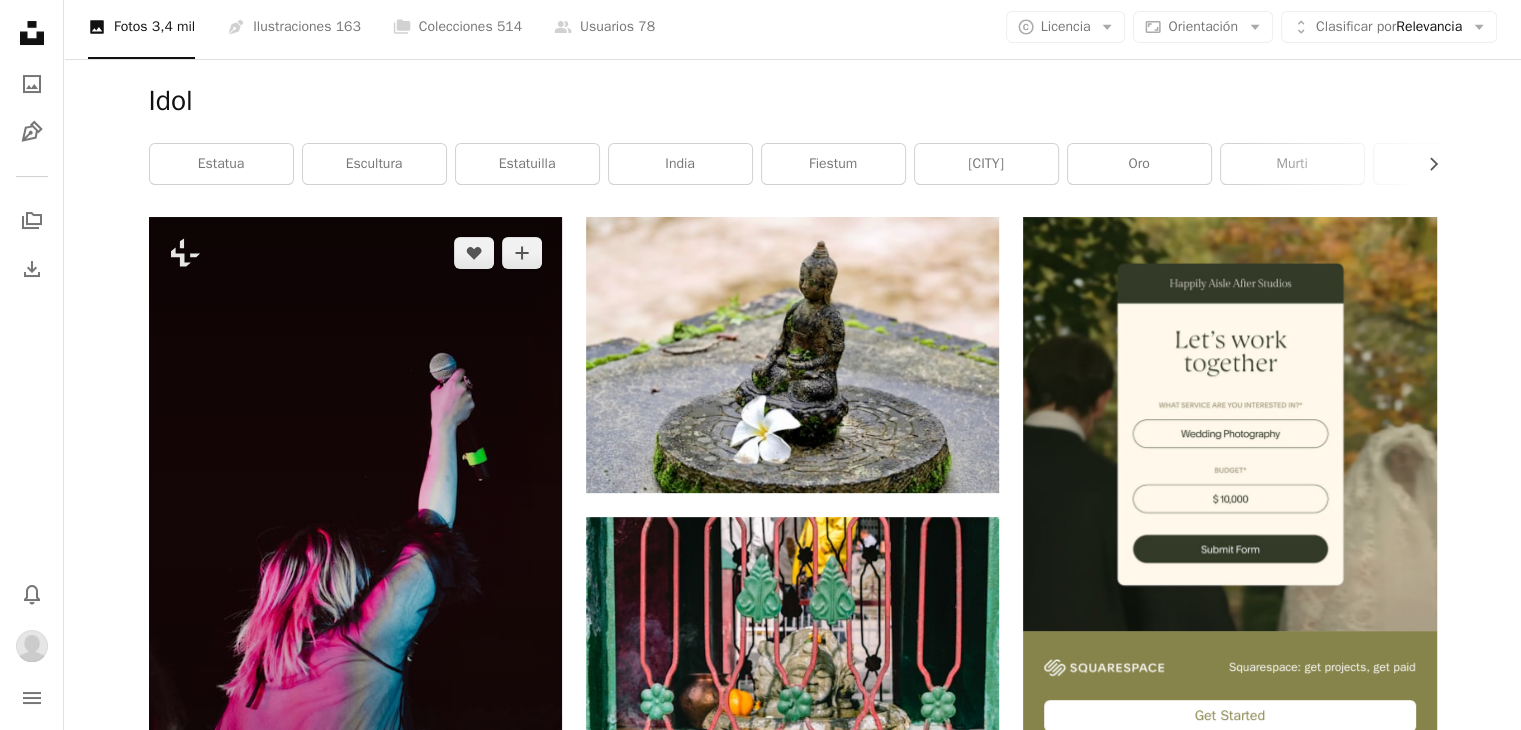 click at bounding box center [355, 527] 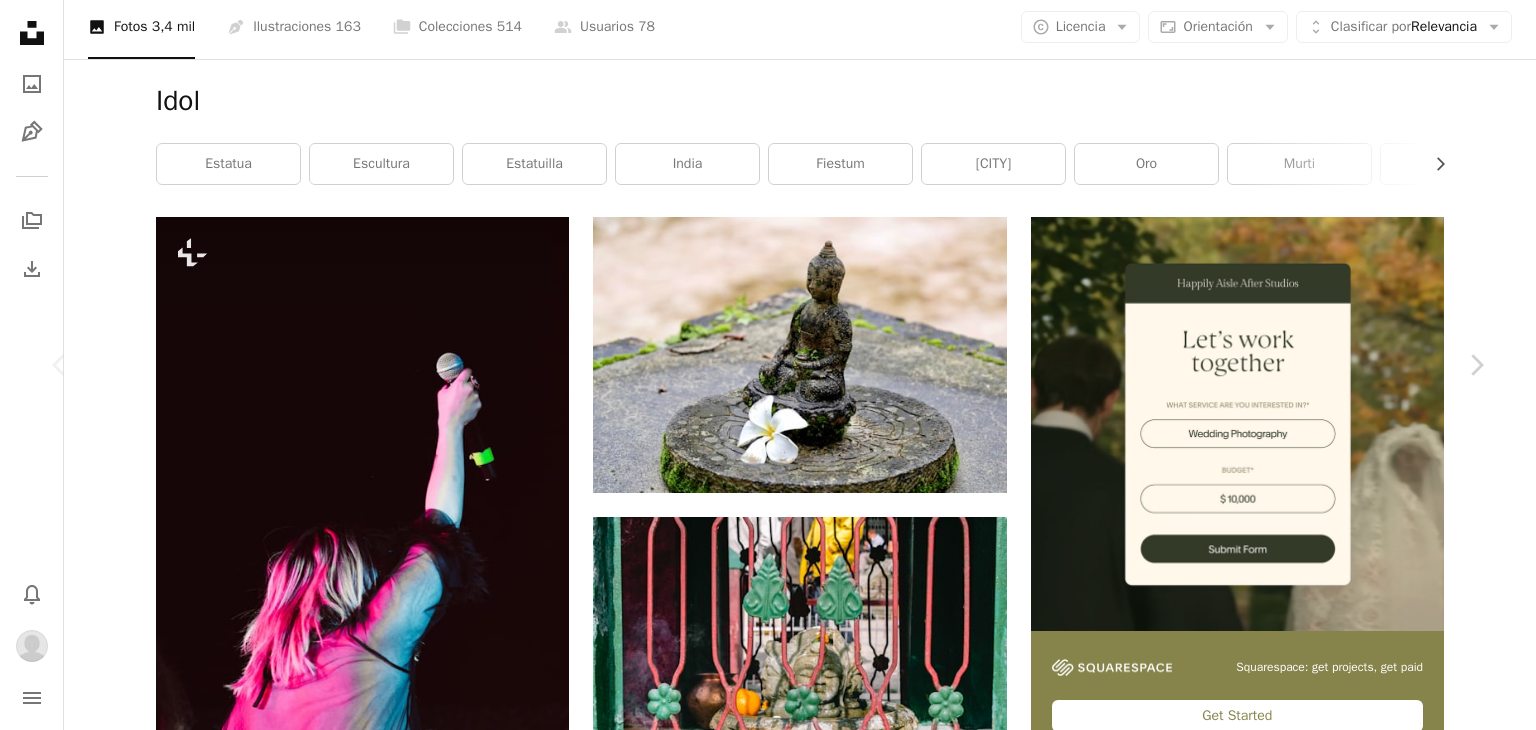 scroll, scrollTop: 780, scrollLeft: 0, axis: vertical 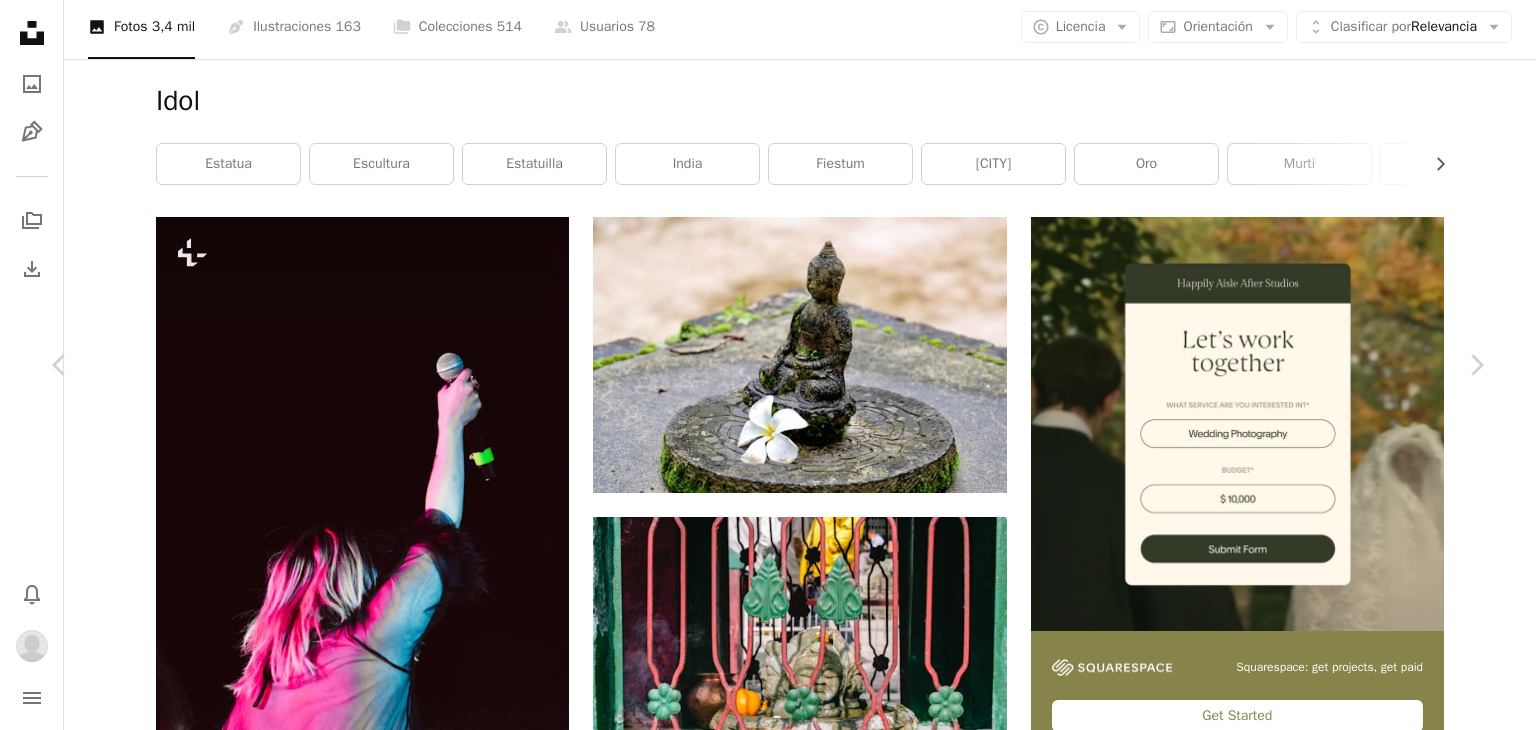 click on "Publicado el  [DATE] Con la  Licencia Unsplash+" at bounding box center [768, 7981] 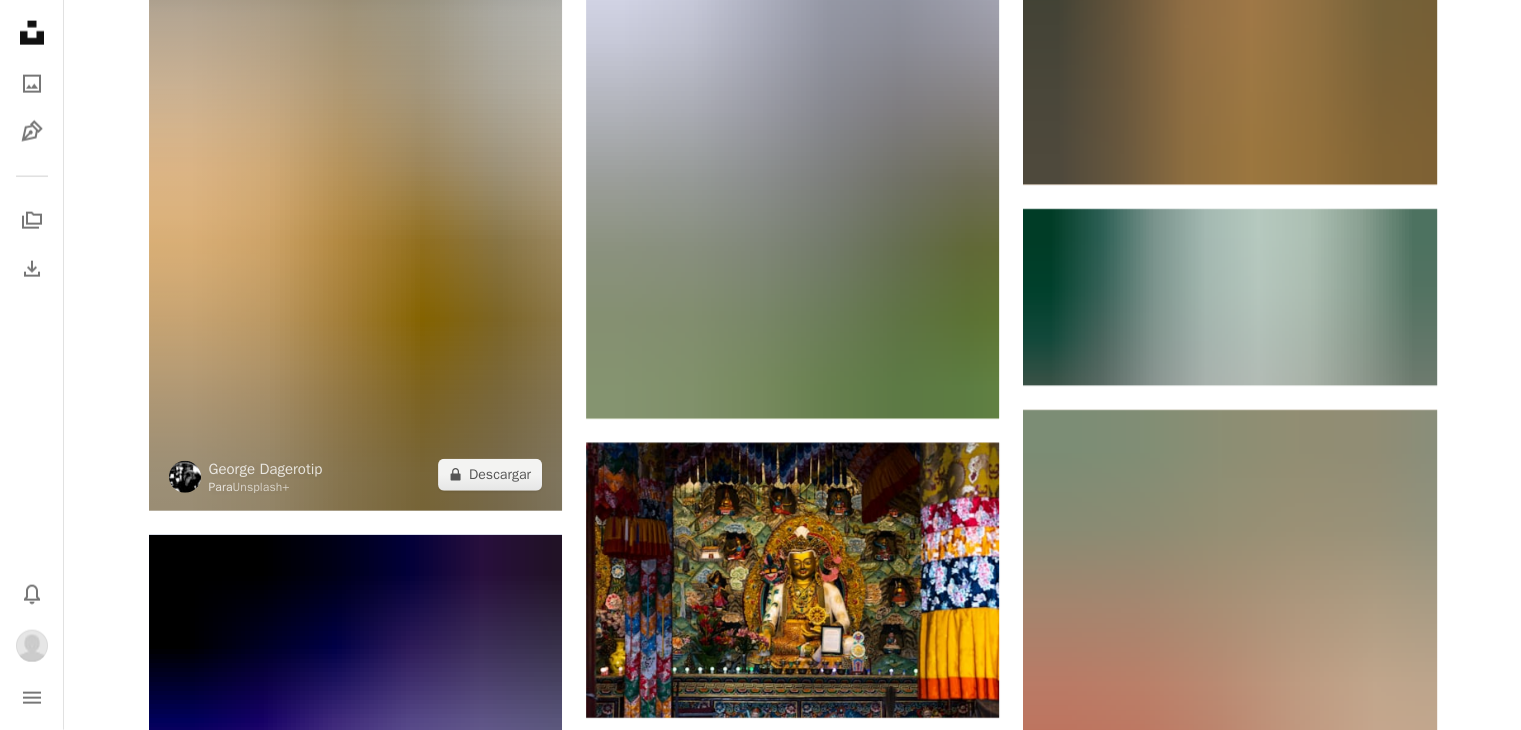 scroll, scrollTop: 4867, scrollLeft: 0, axis: vertical 